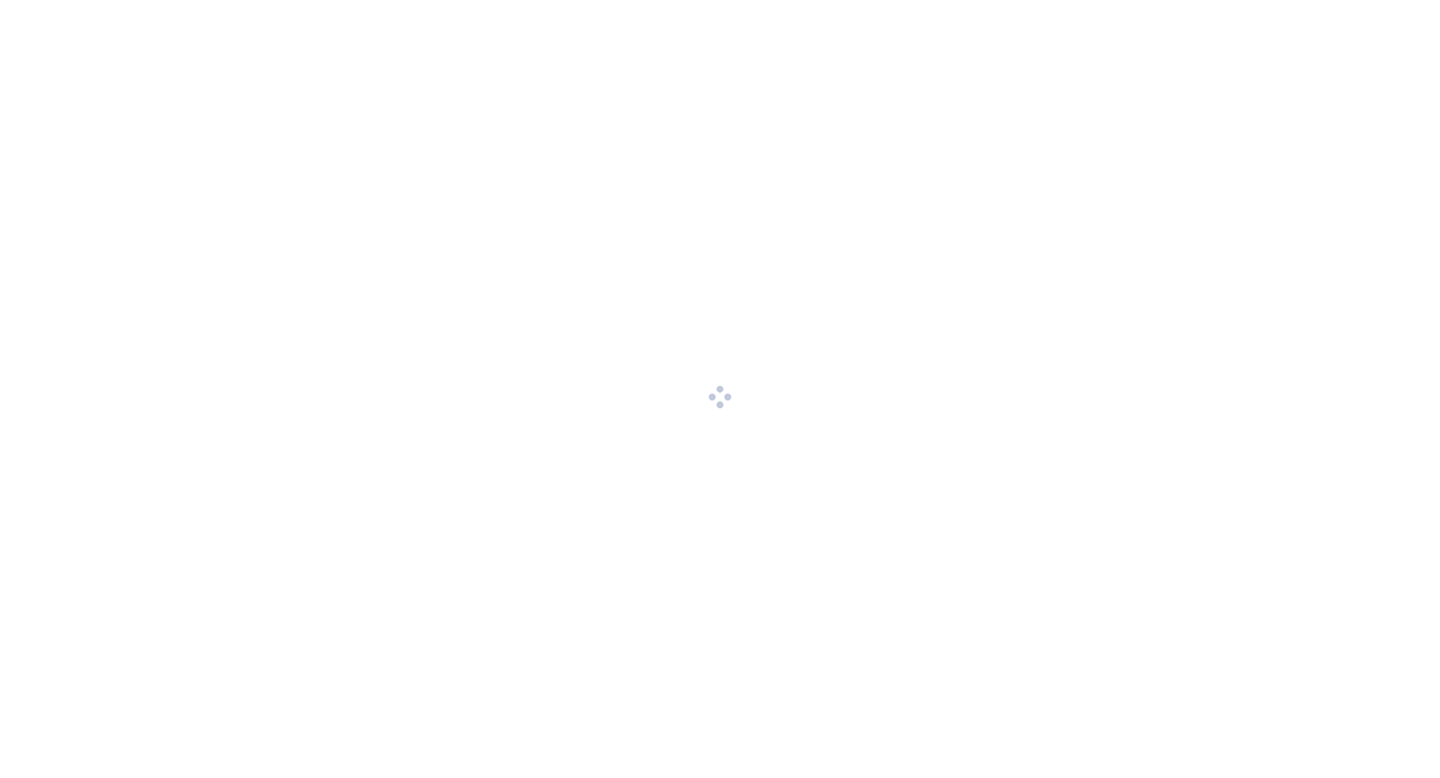 scroll, scrollTop: 0, scrollLeft: 0, axis: both 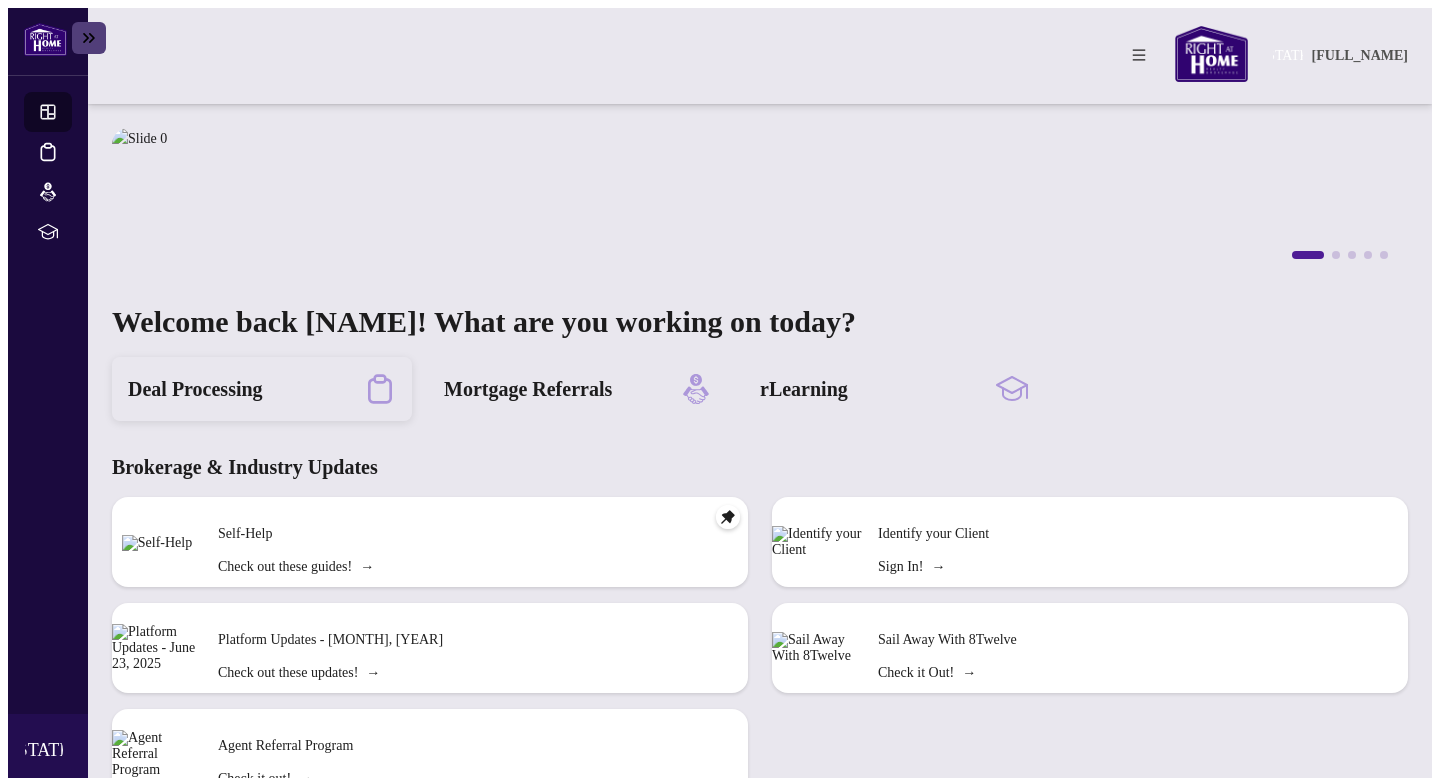 click on "Deal Processing" at bounding box center [262, 389] 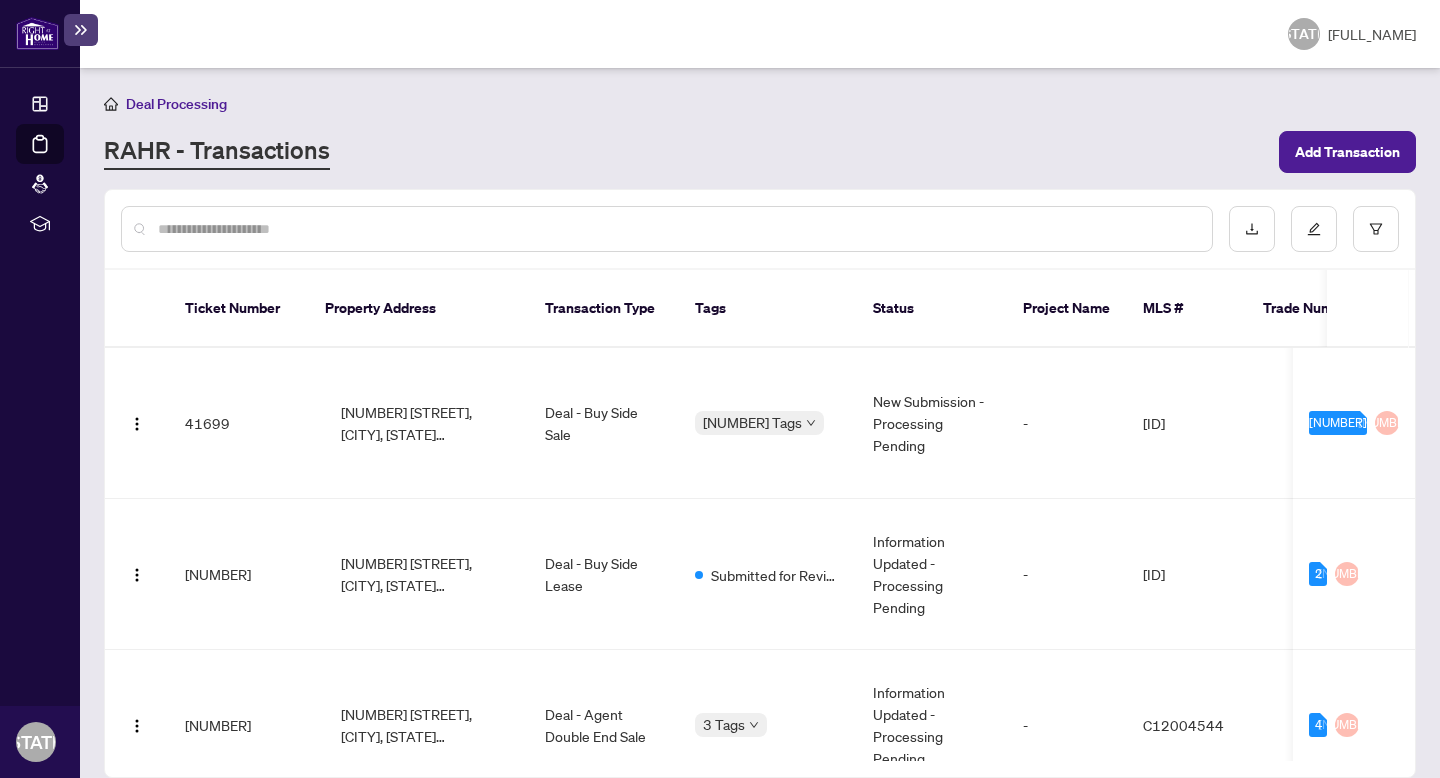 click at bounding box center (677, 229) 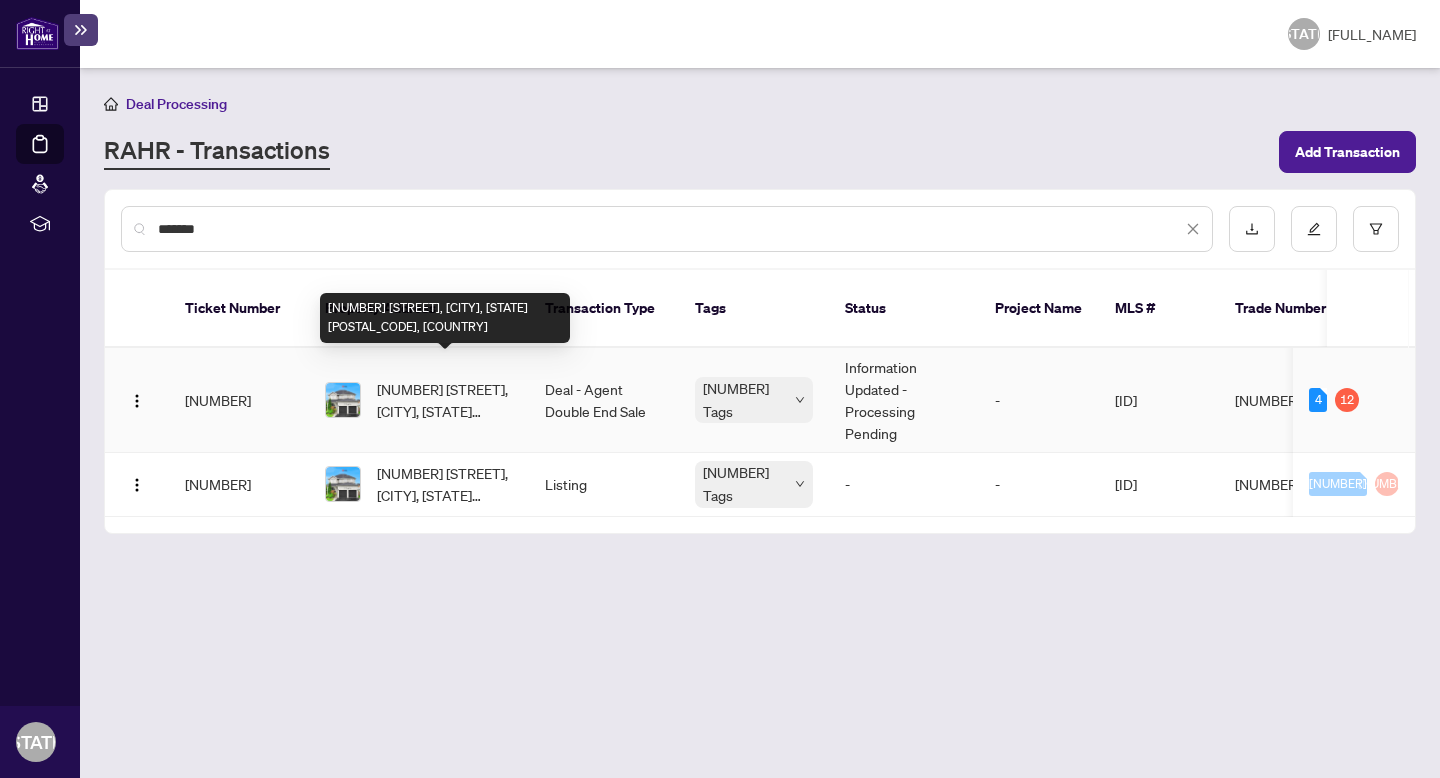 type on "*******" 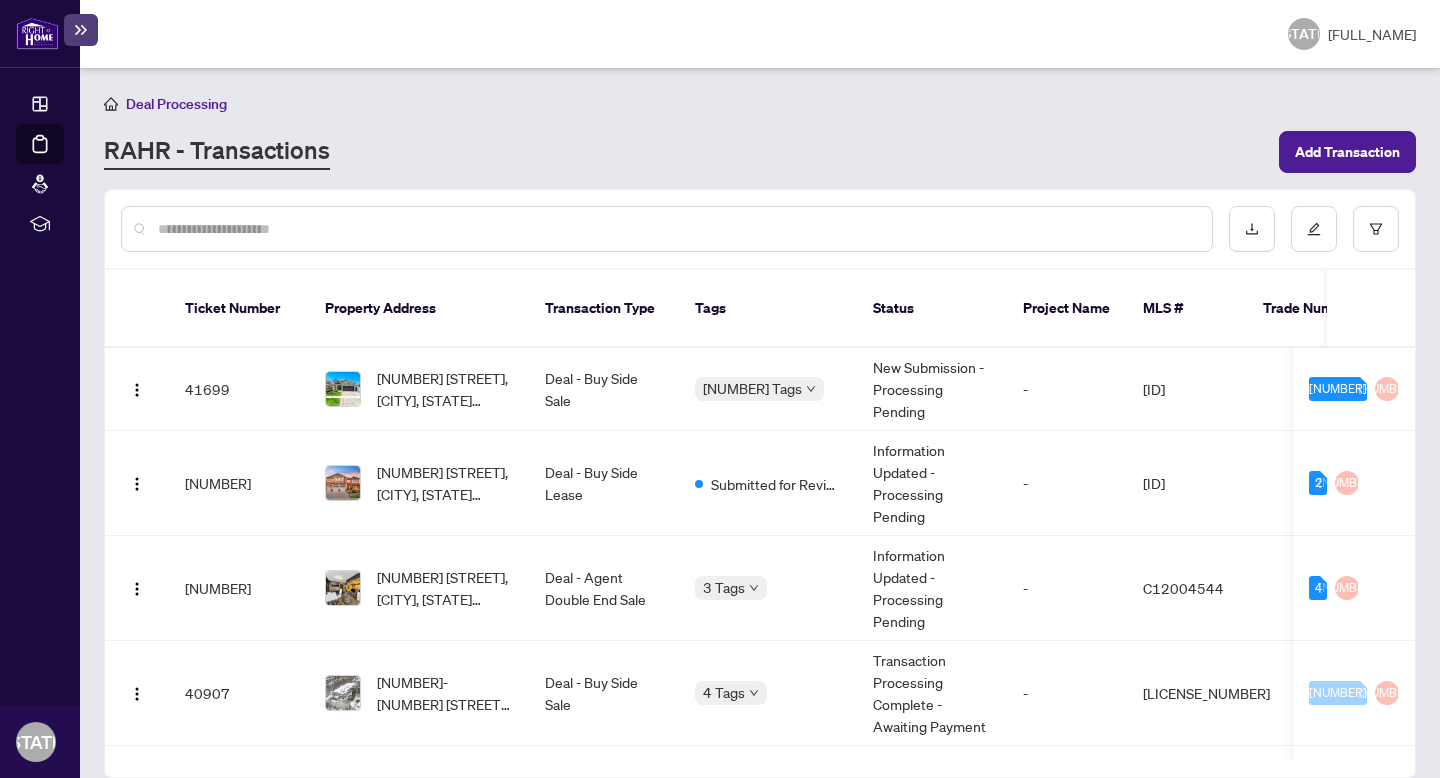 click at bounding box center (667, 229) 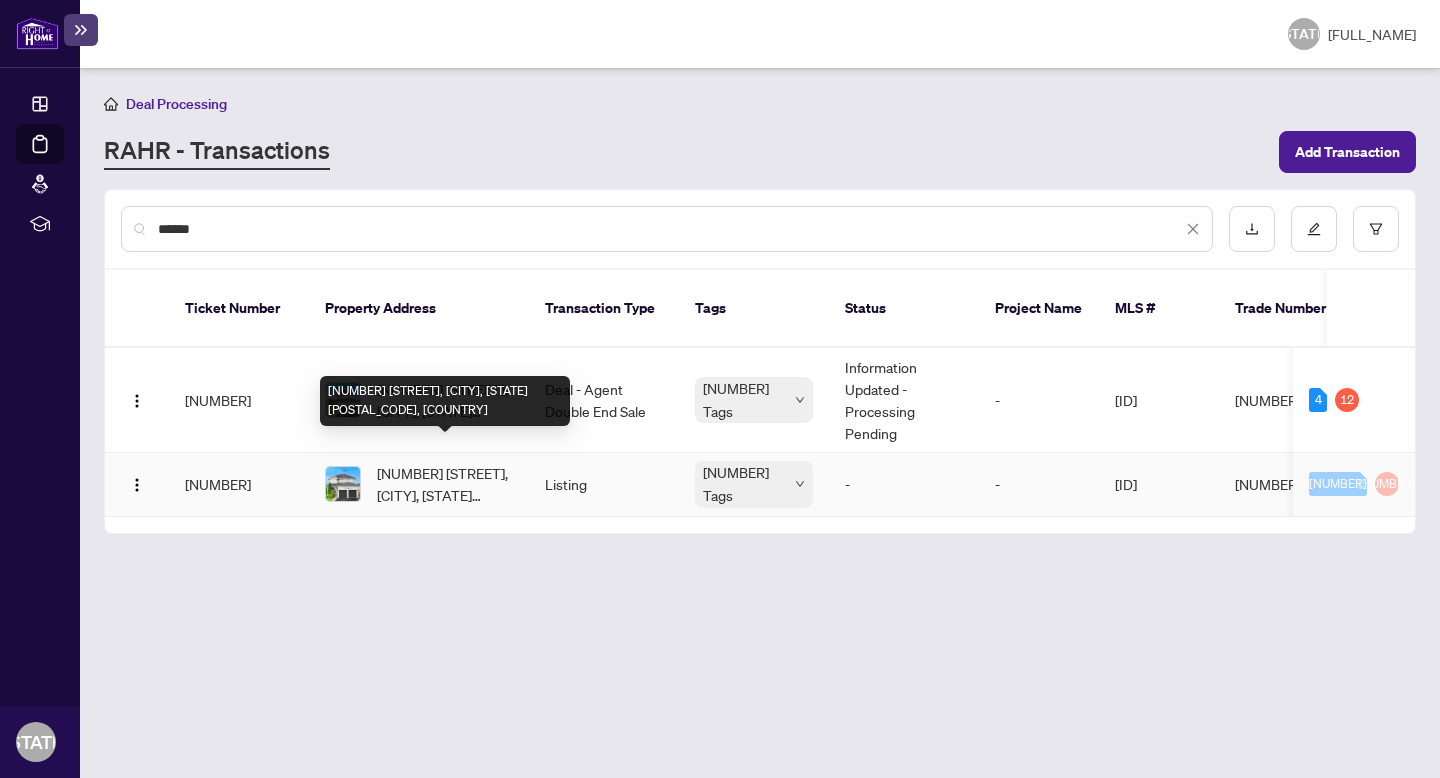 type on "******" 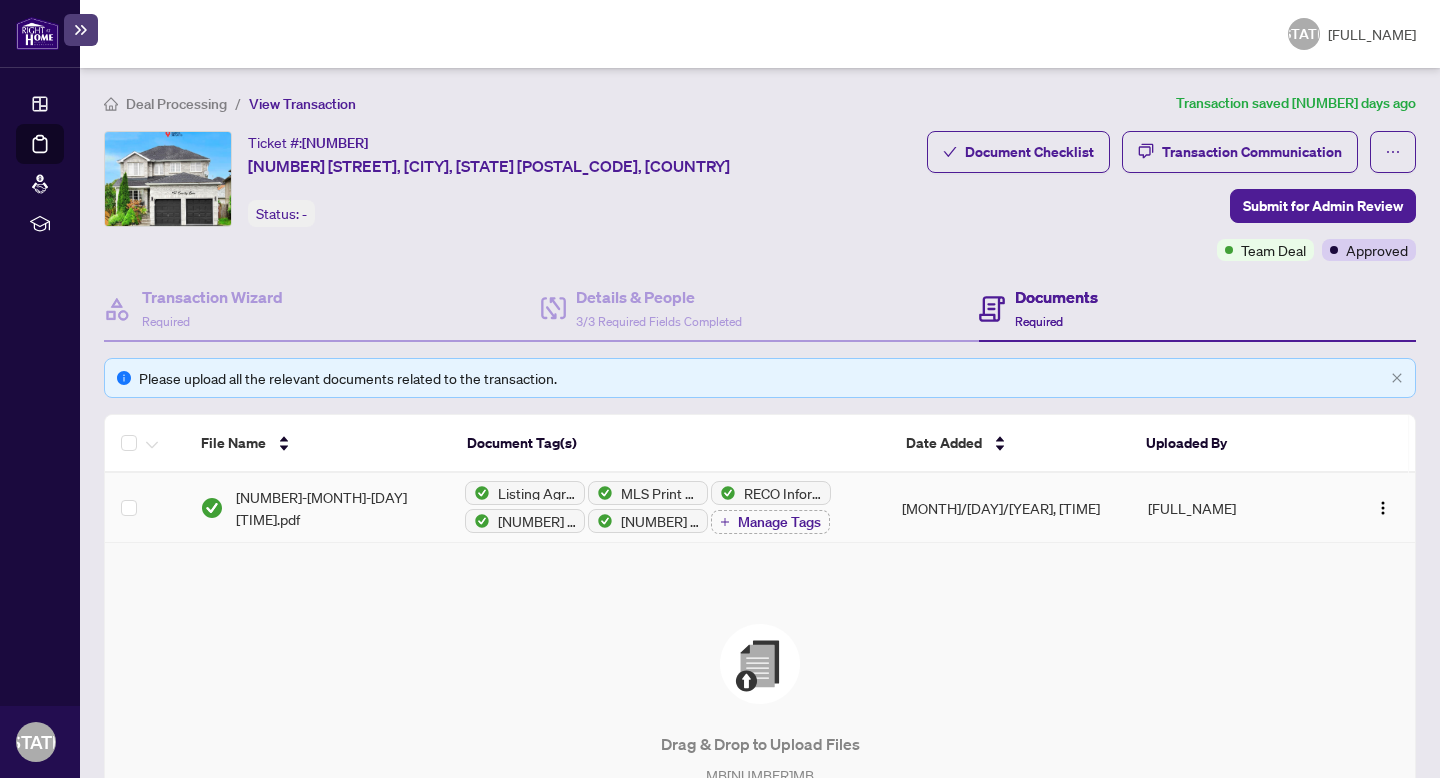 scroll, scrollTop: 208, scrollLeft: 0, axis: vertical 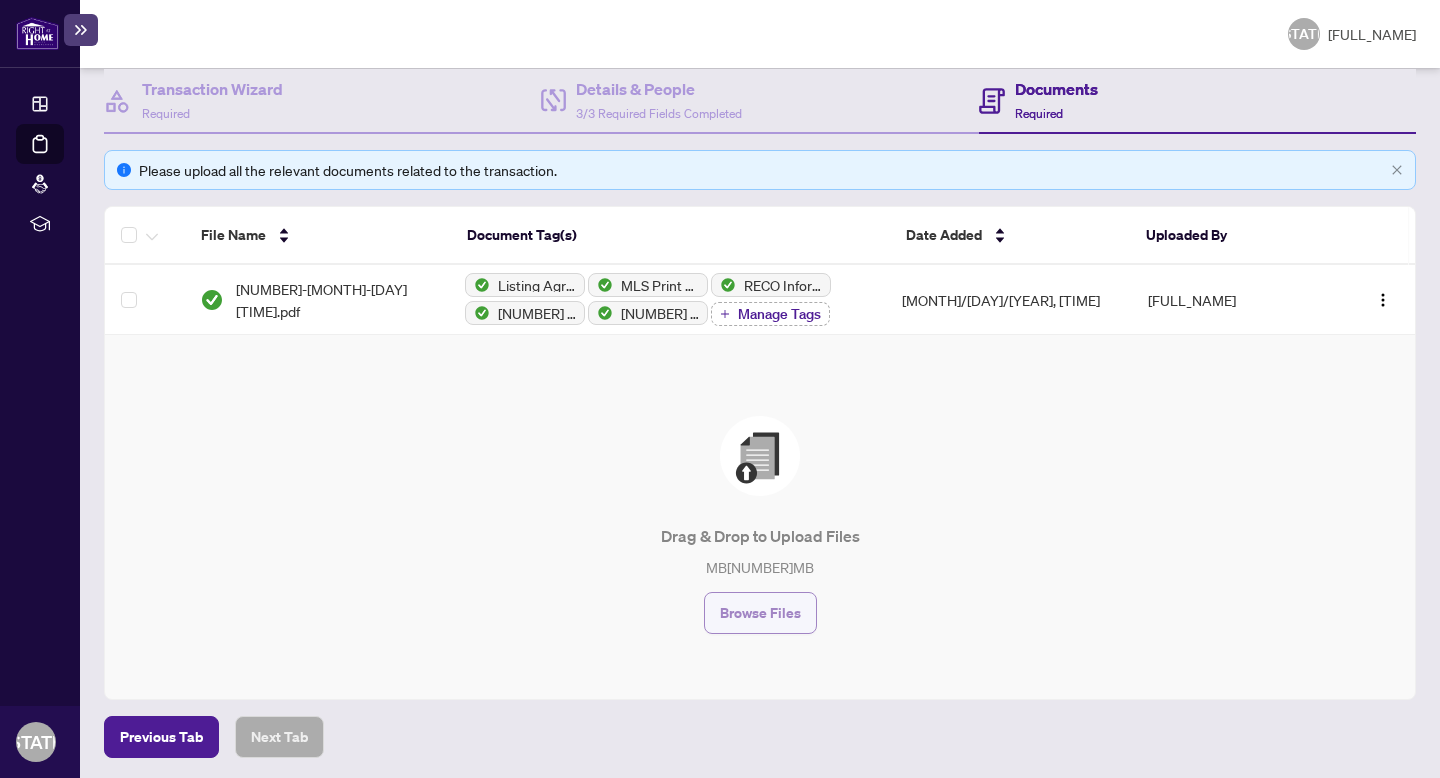 click on "Browse Files" at bounding box center [760, 613] 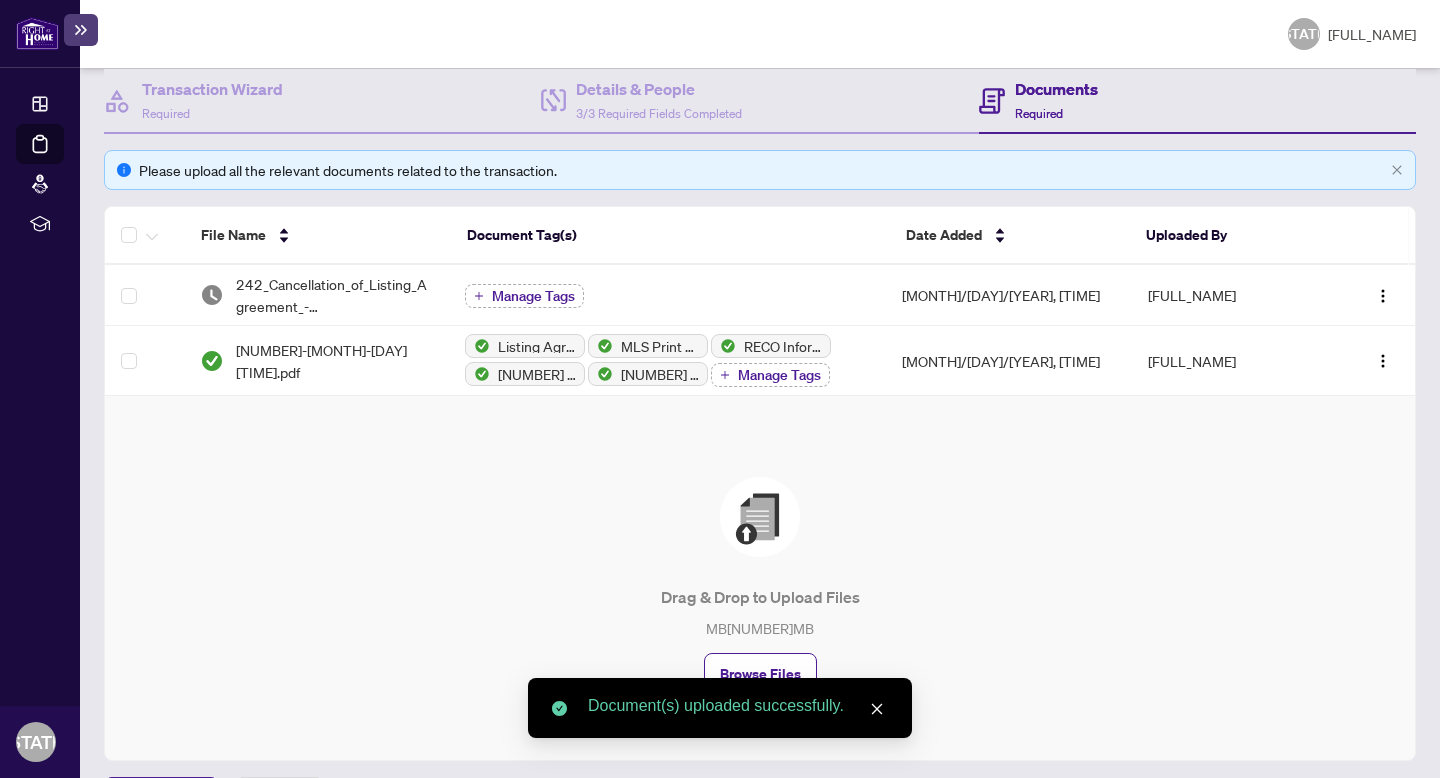 scroll, scrollTop: 0, scrollLeft: 0, axis: both 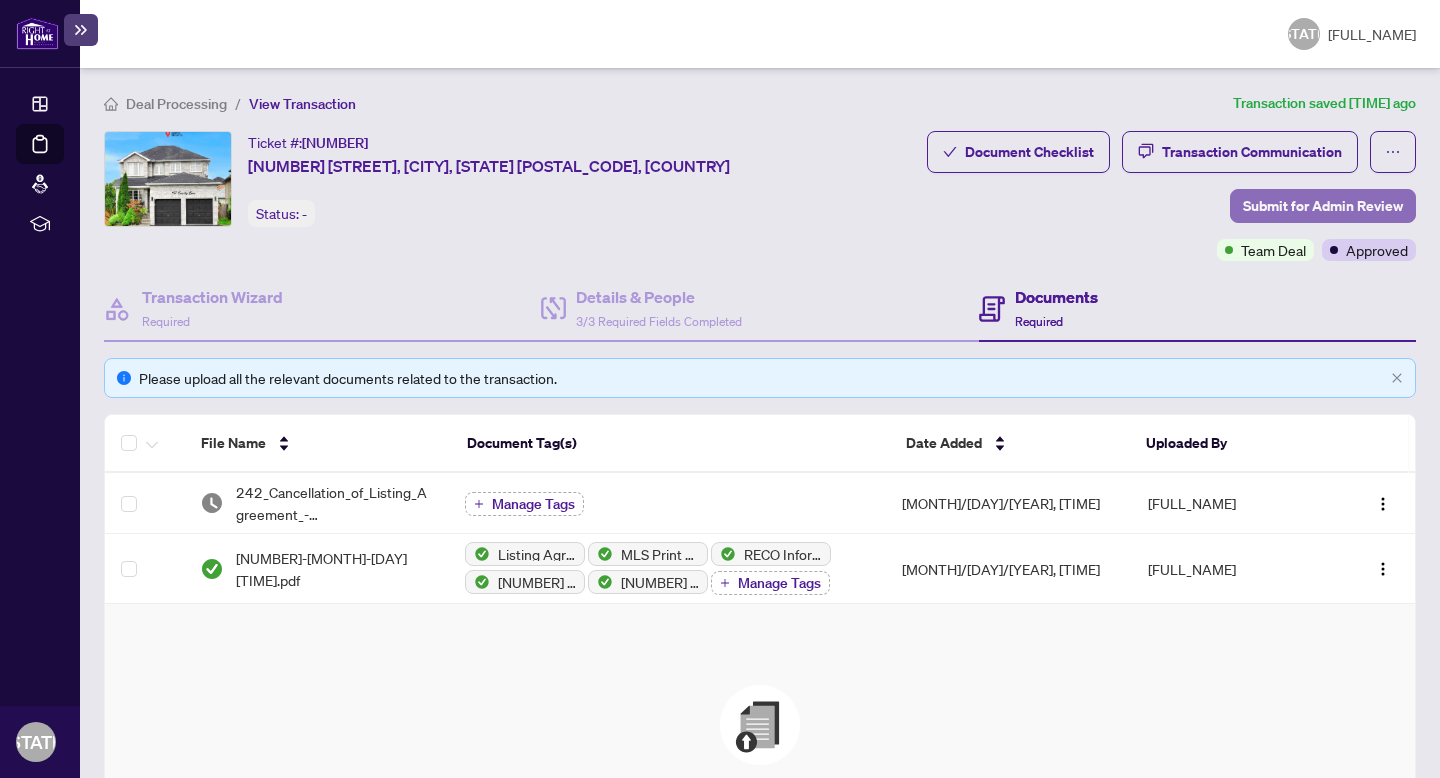 click on "Submit for Admin Review" at bounding box center [1323, 206] 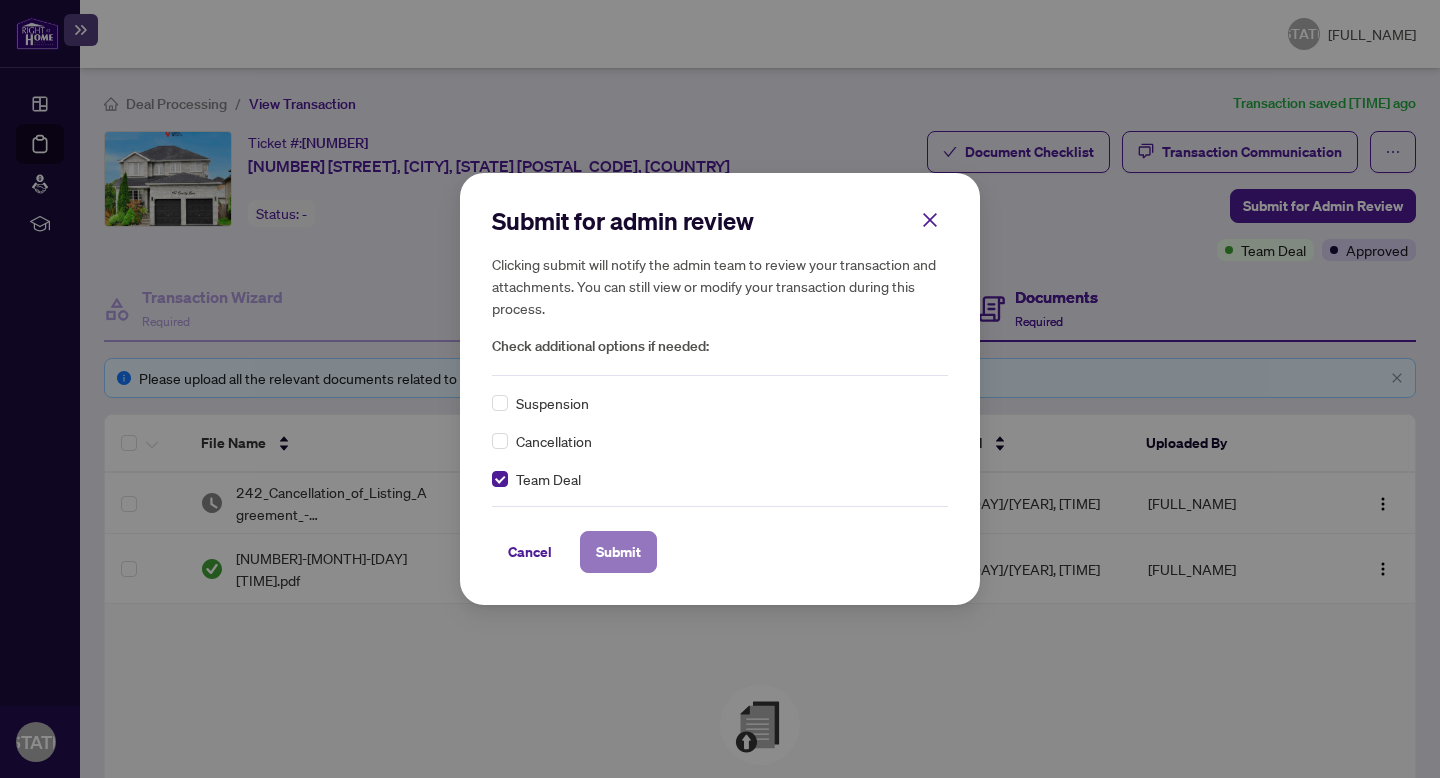 click on "Submit" at bounding box center [618, 552] 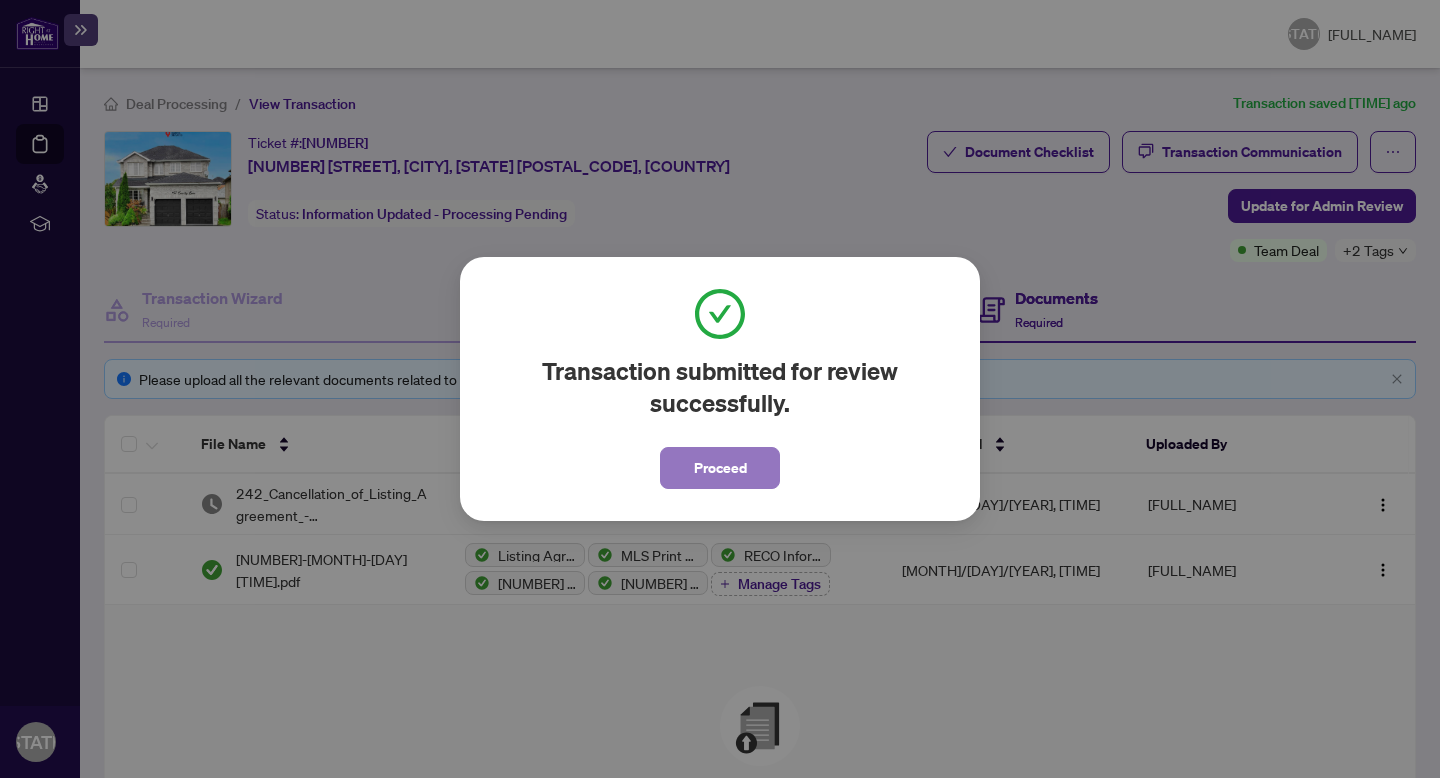 click on "Proceed" at bounding box center [720, 468] 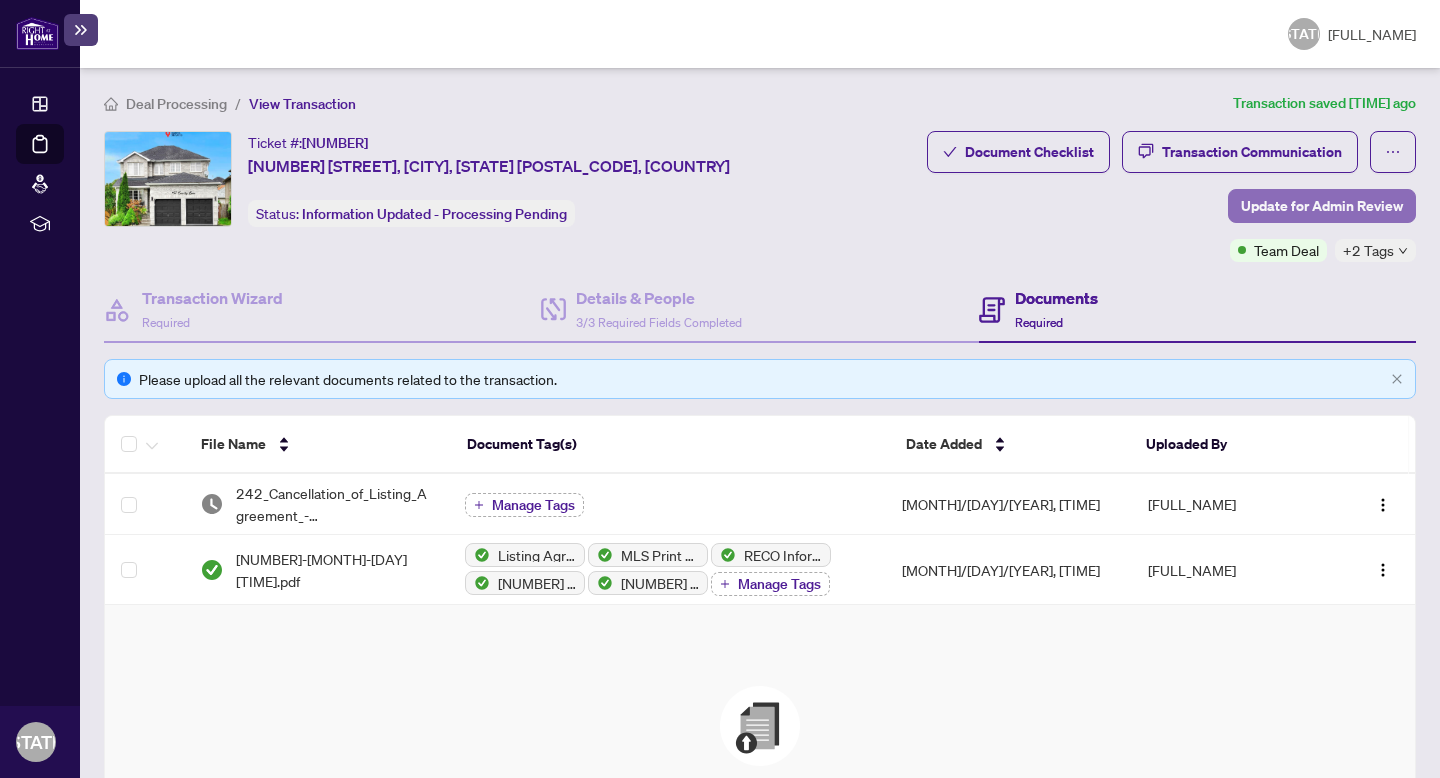click on "Update for Admin Review" at bounding box center (1322, 206) 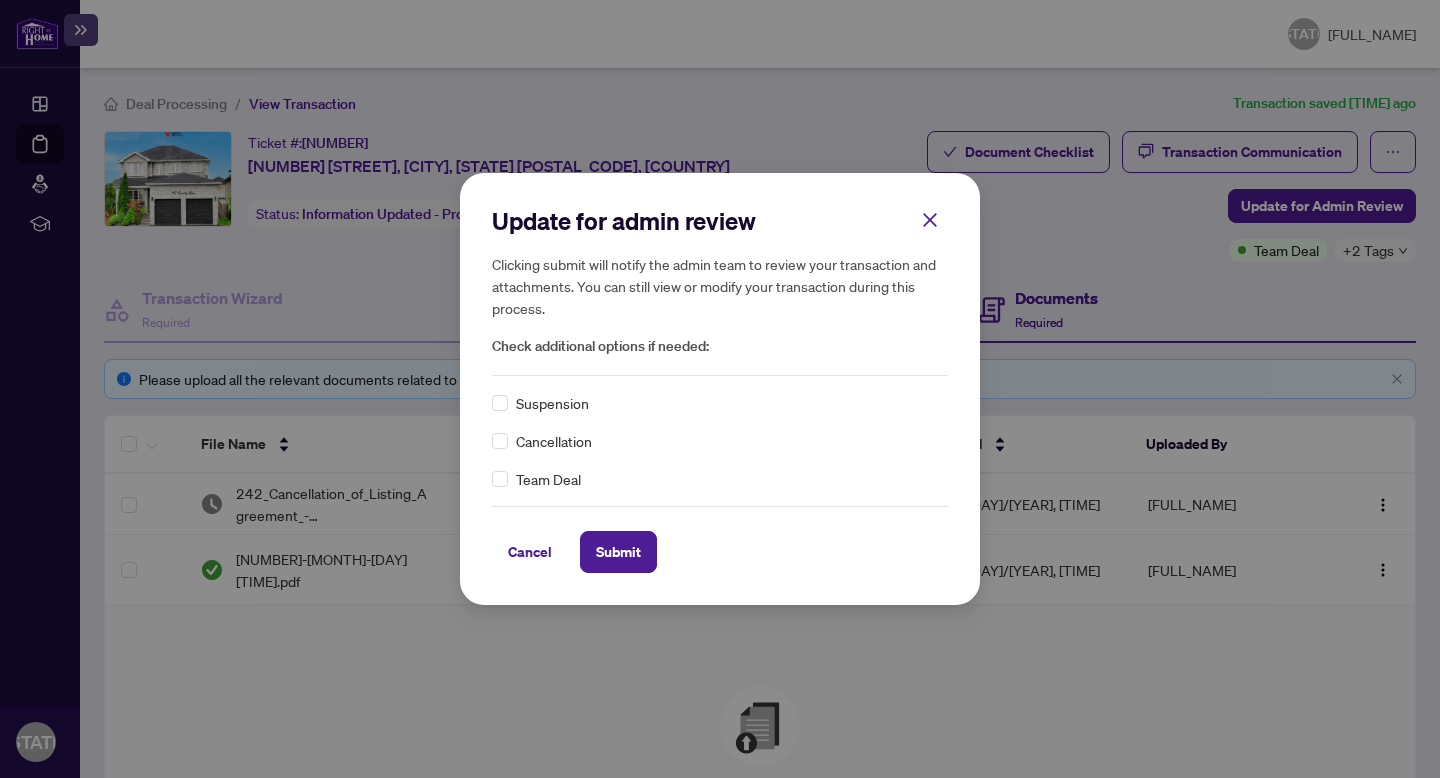 click on "Cancellation" at bounding box center (552, 403) 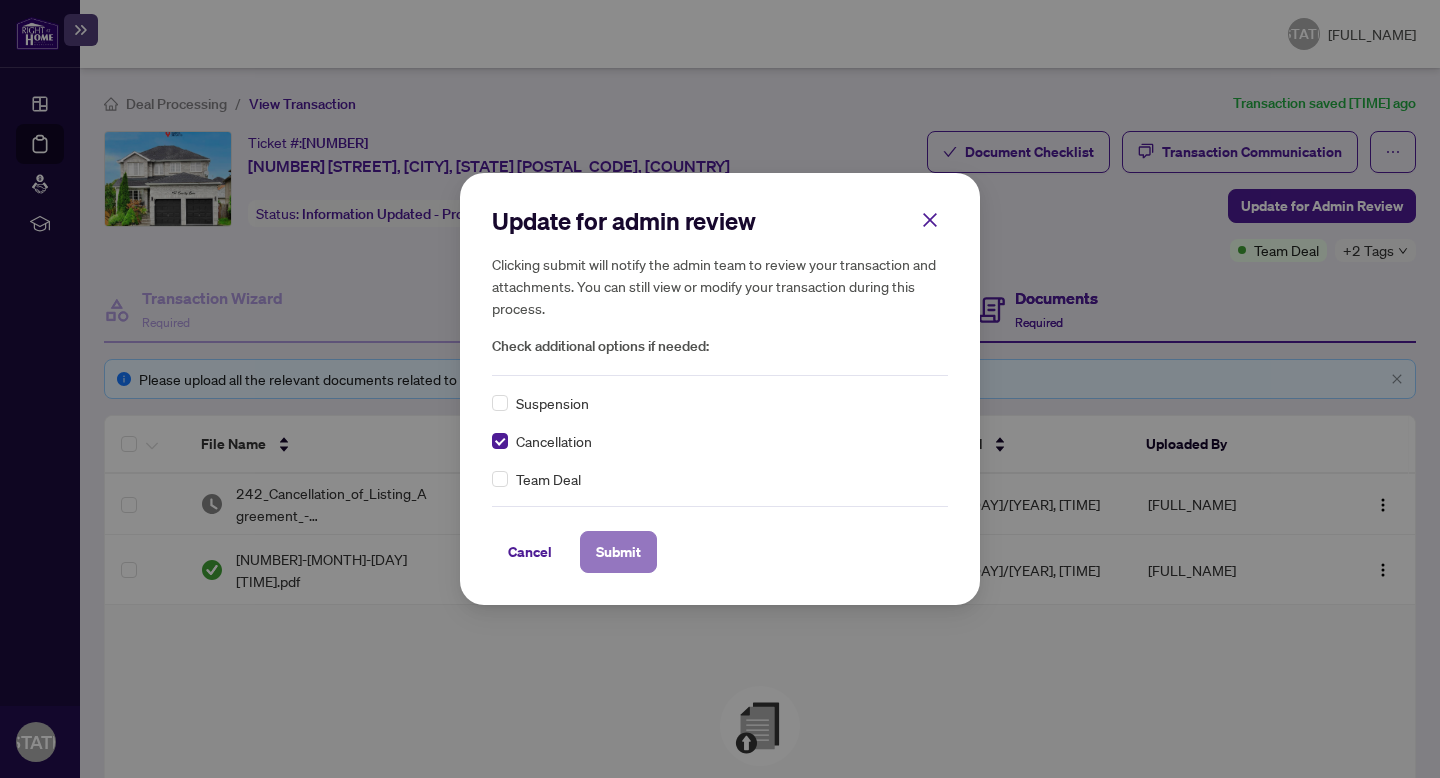 click on "Submit" at bounding box center (618, 552) 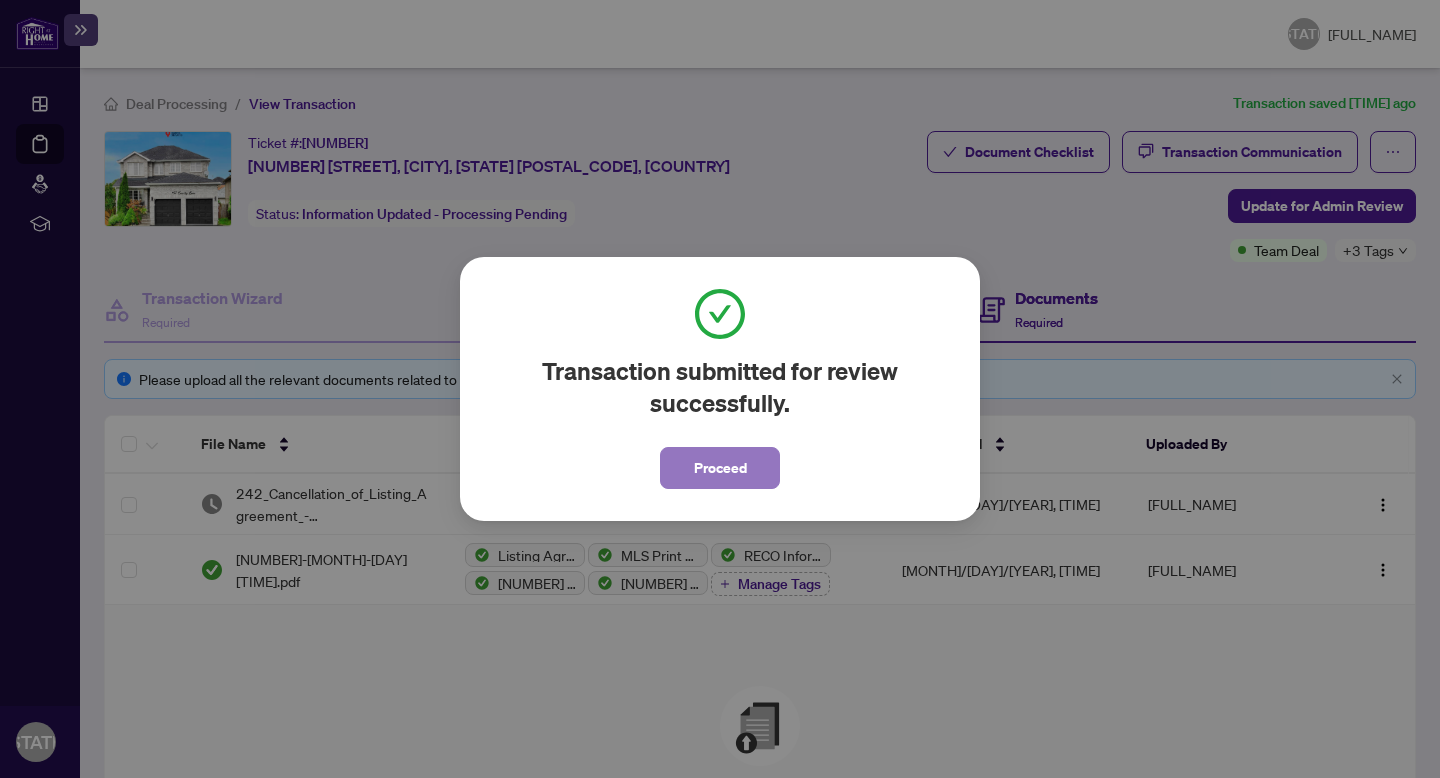 click on "Proceed" at bounding box center [720, 468] 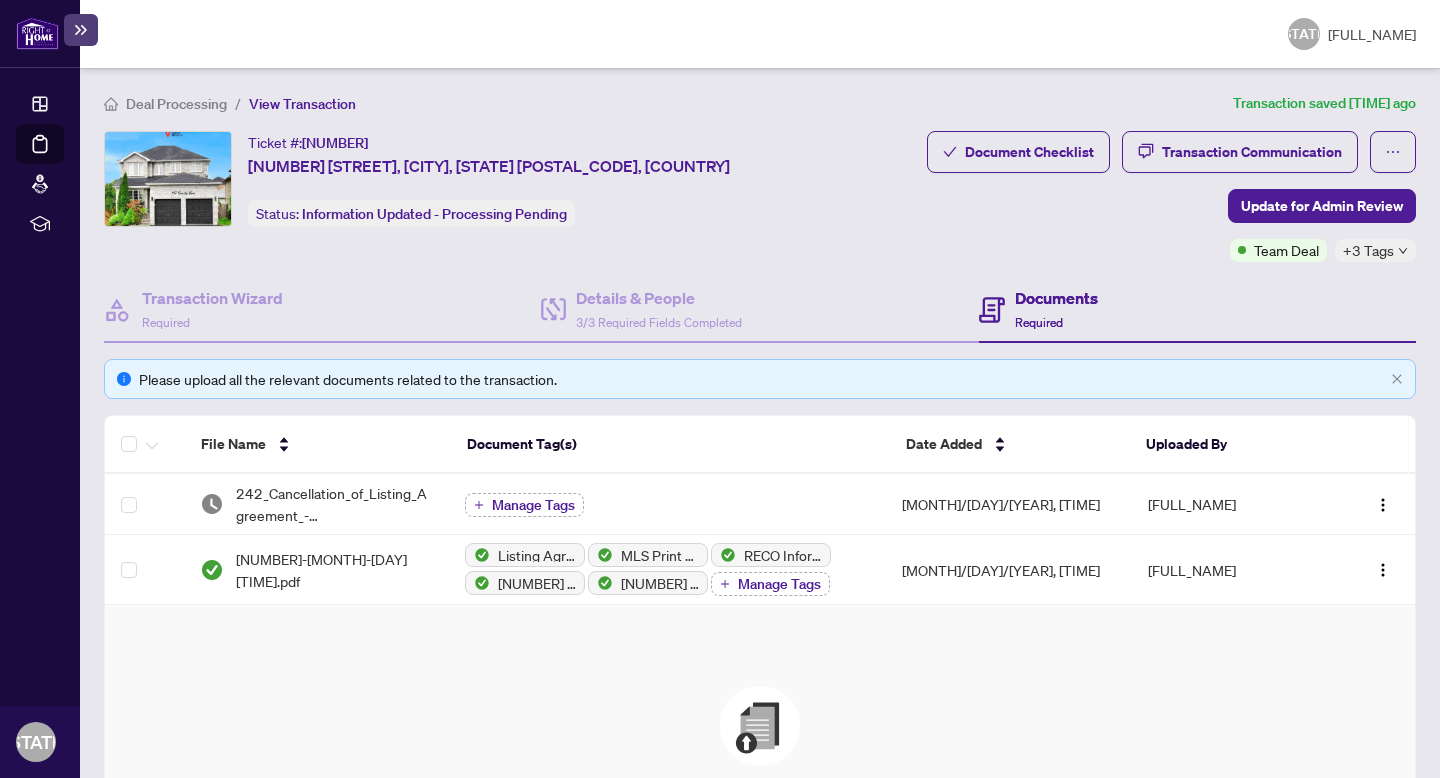 click at bounding box center (37, 33) 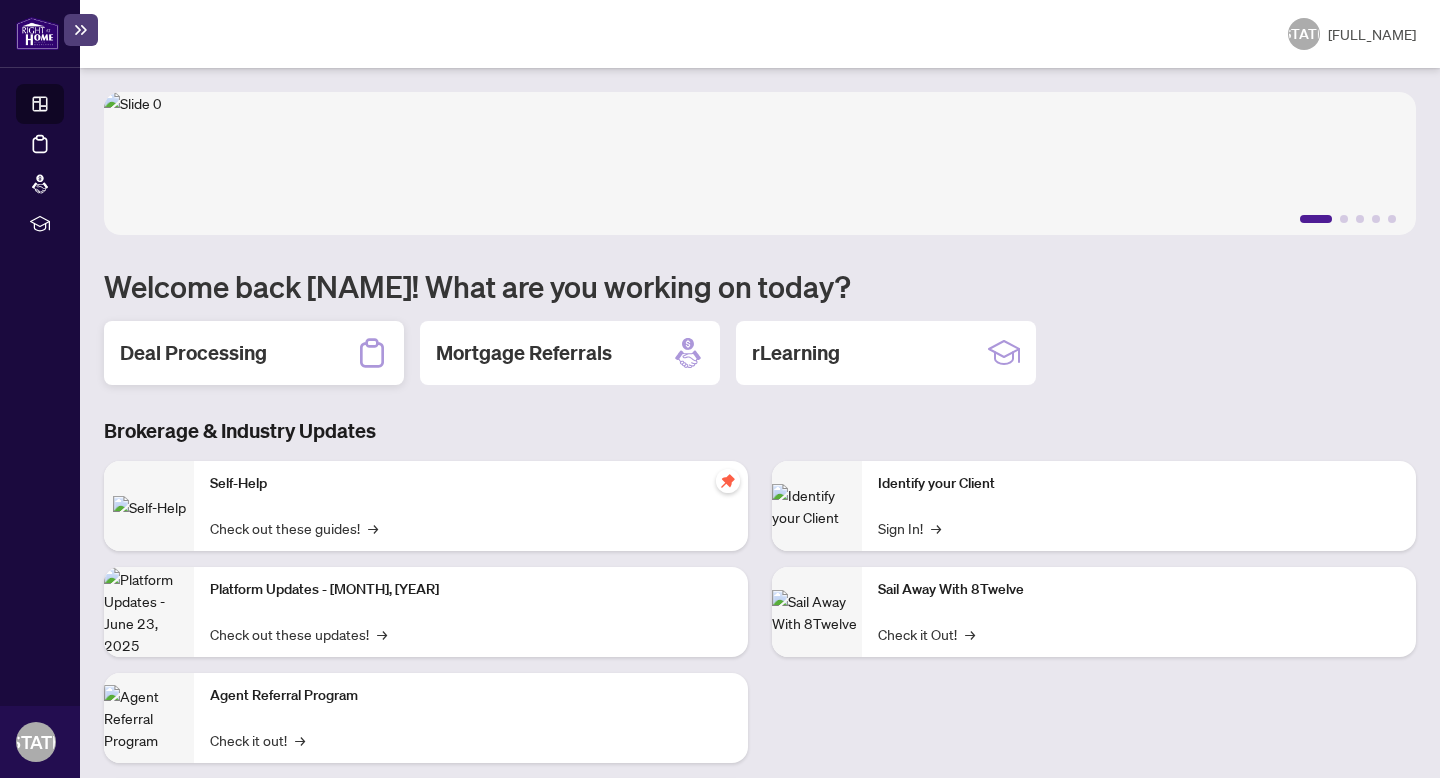 click on "Deal Processing" at bounding box center [254, 353] 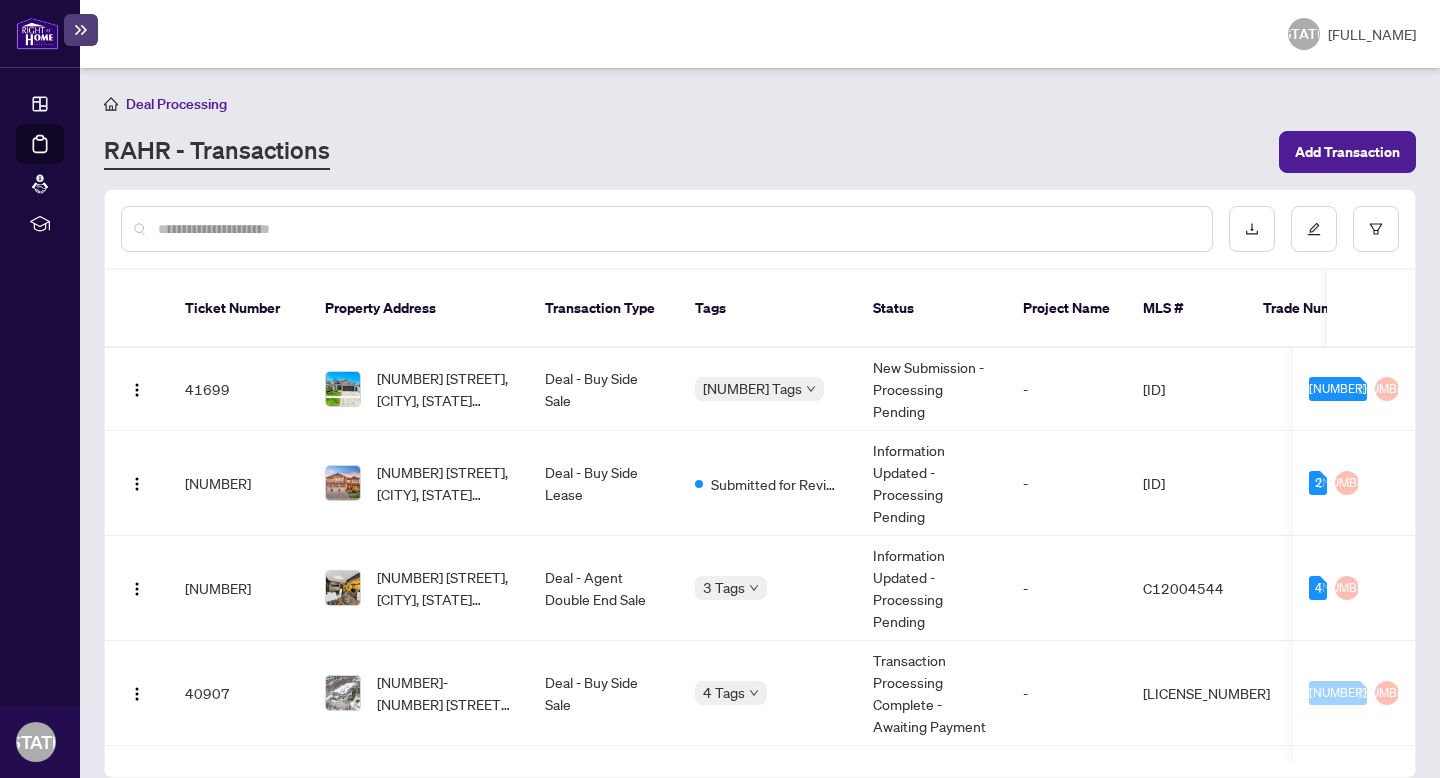 click at bounding box center (667, 229) 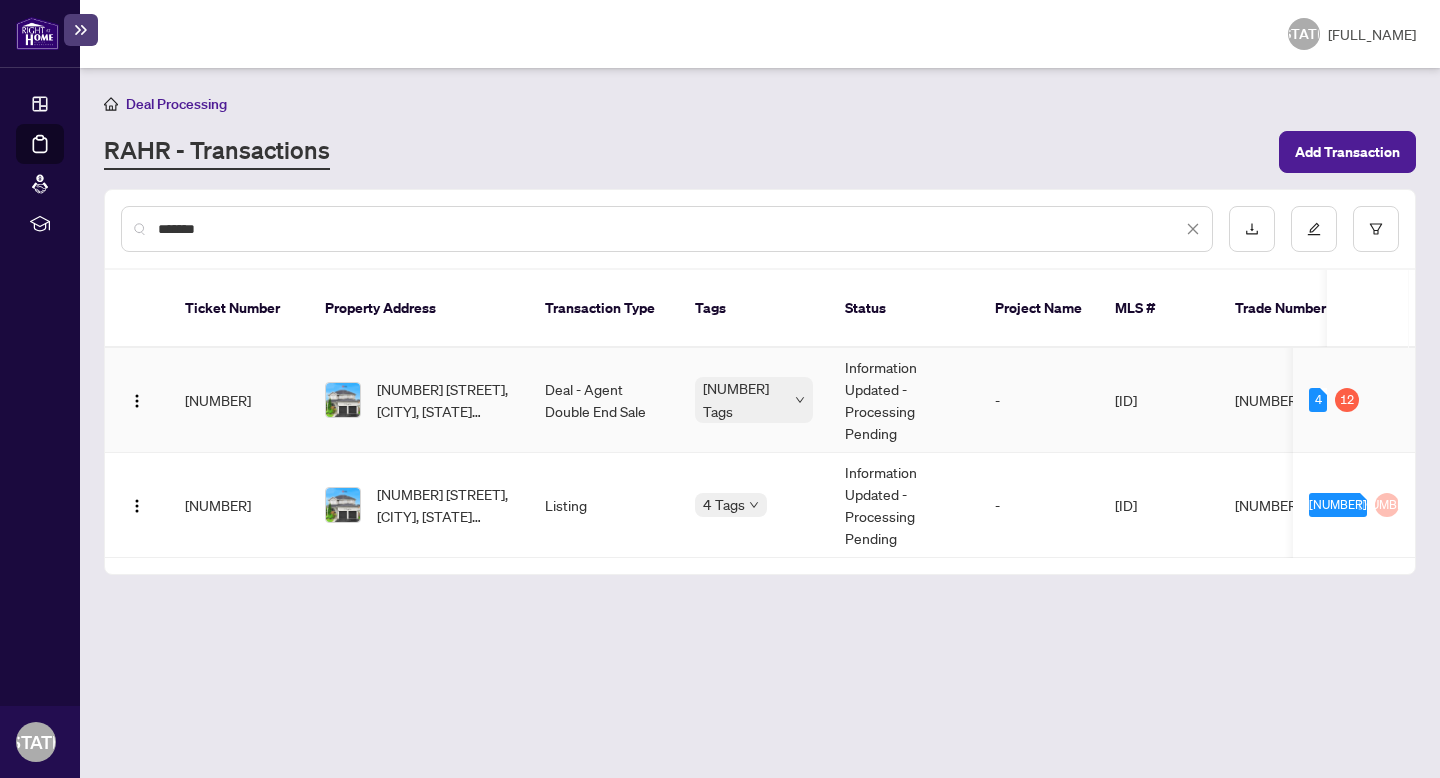type on "*******" 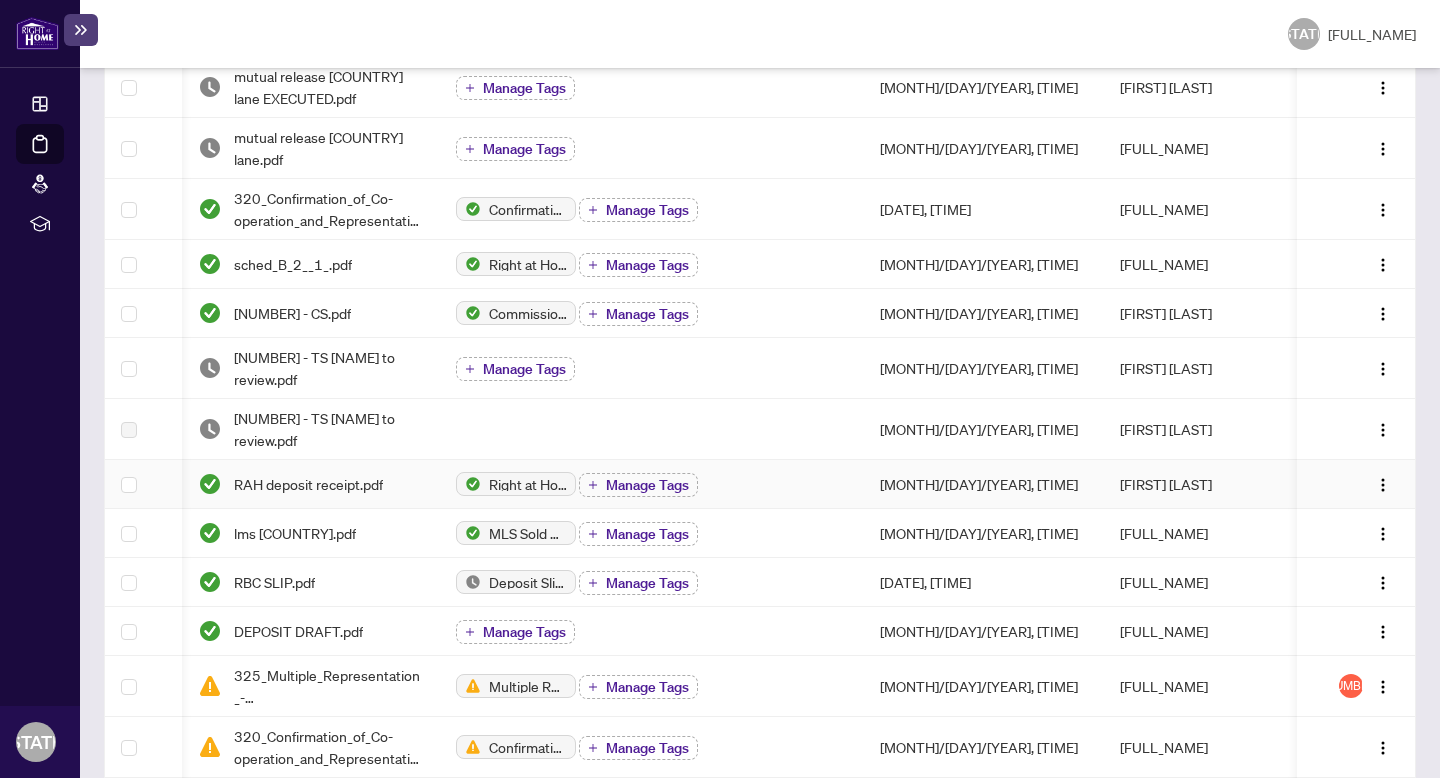 scroll, scrollTop: 419, scrollLeft: 0, axis: vertical 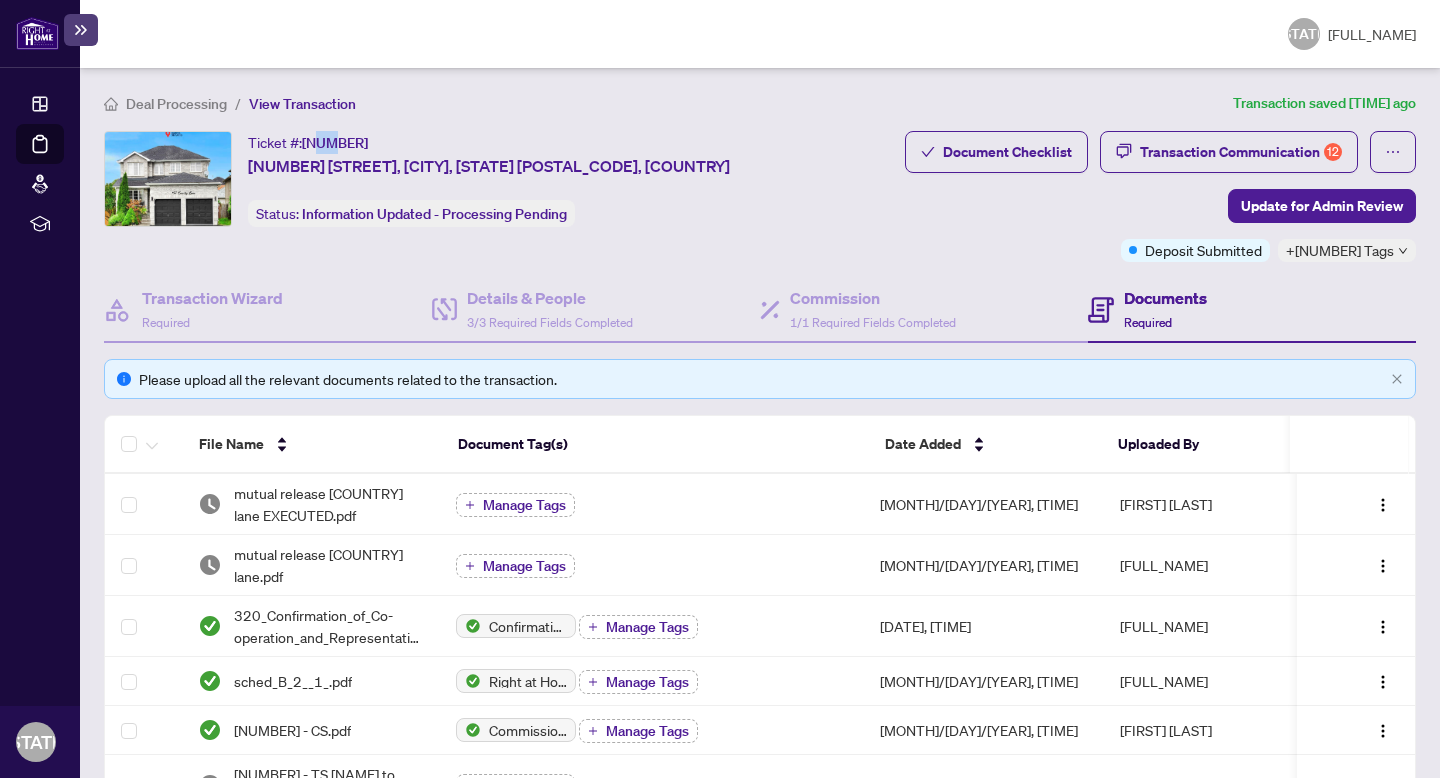 drag, startPoint x: 324, startPoint y: 140, endPoint x: 338, endPoint y: 138, distance: 14.142136 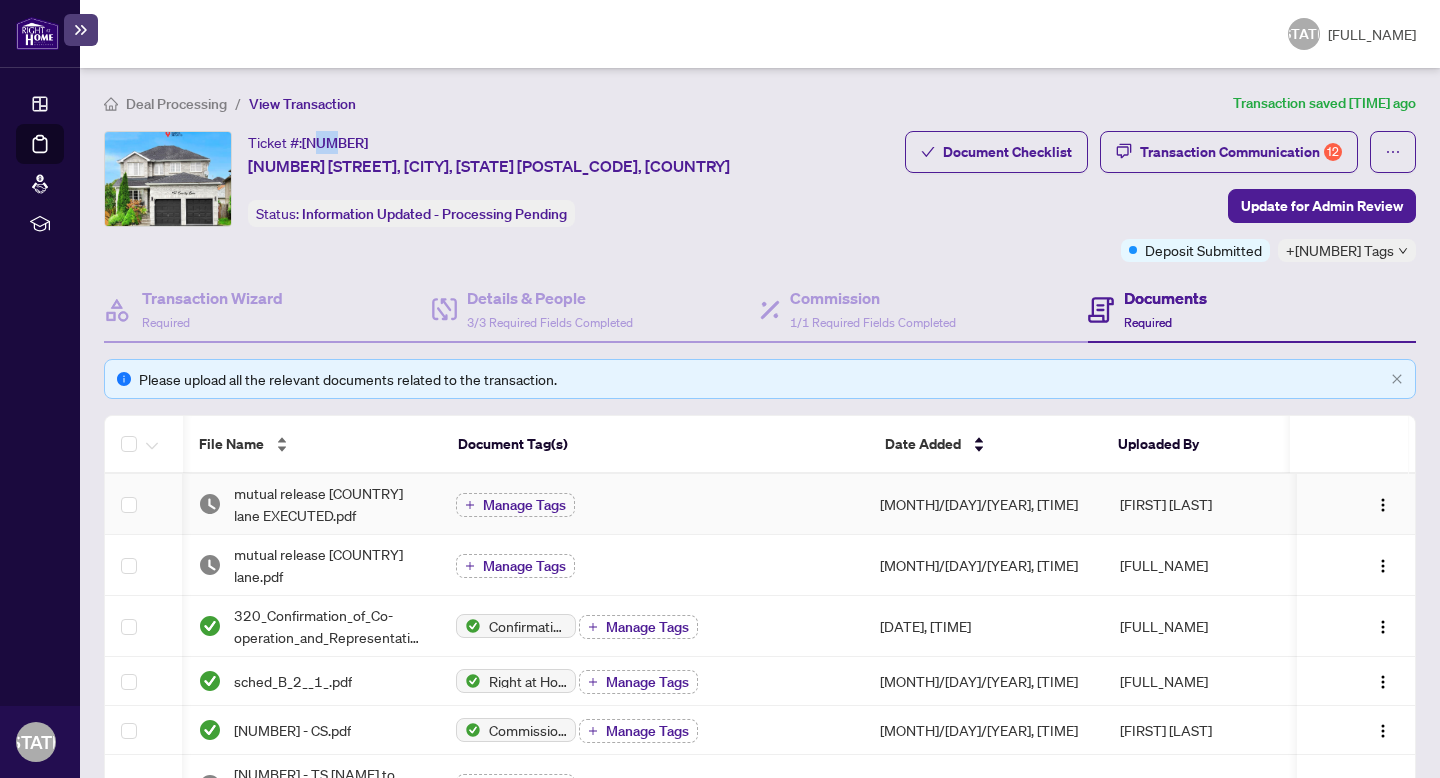 scroll, scrollTop: 366, scrollLeft: 0, axis: vertical 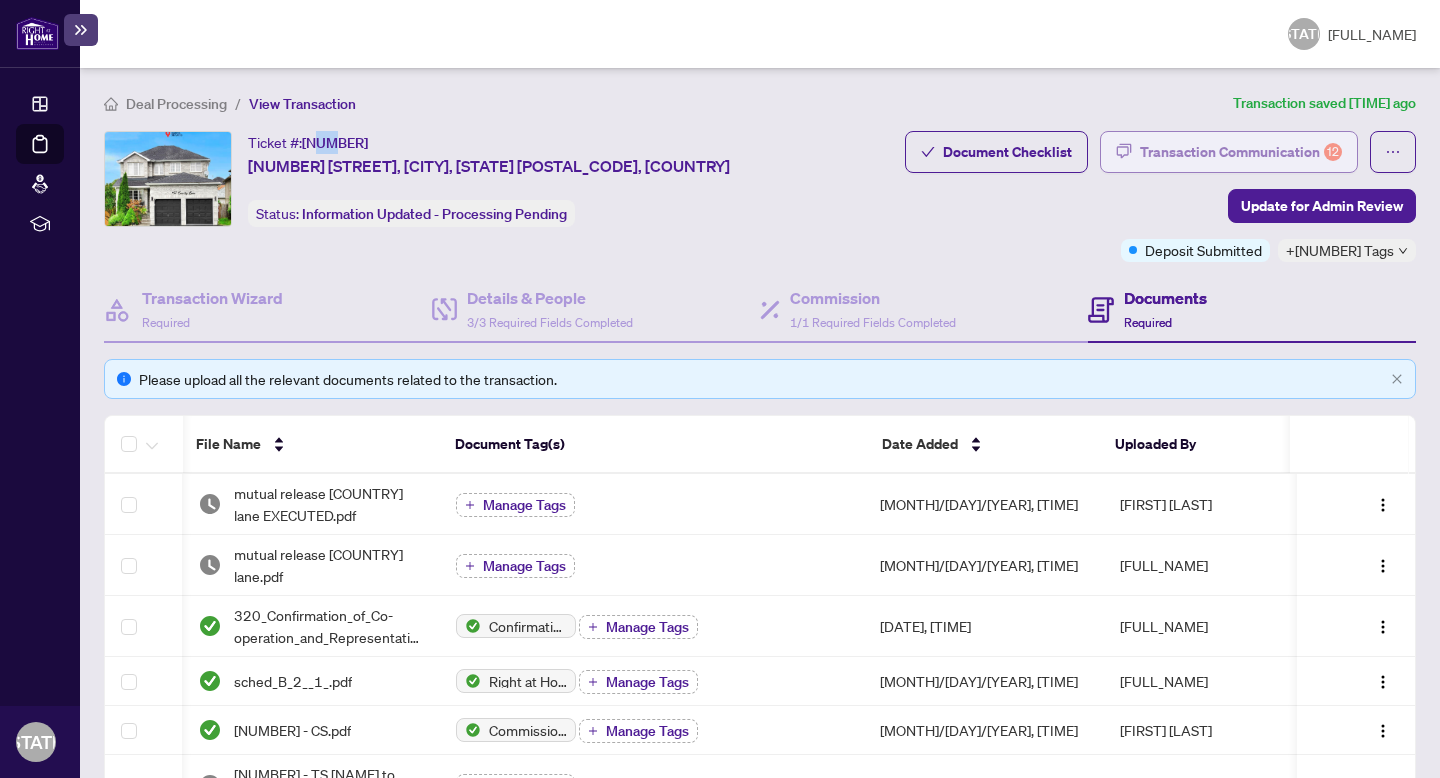 click on "Transaction Communication [NUMBER]" at bounding box center (1241, 152) 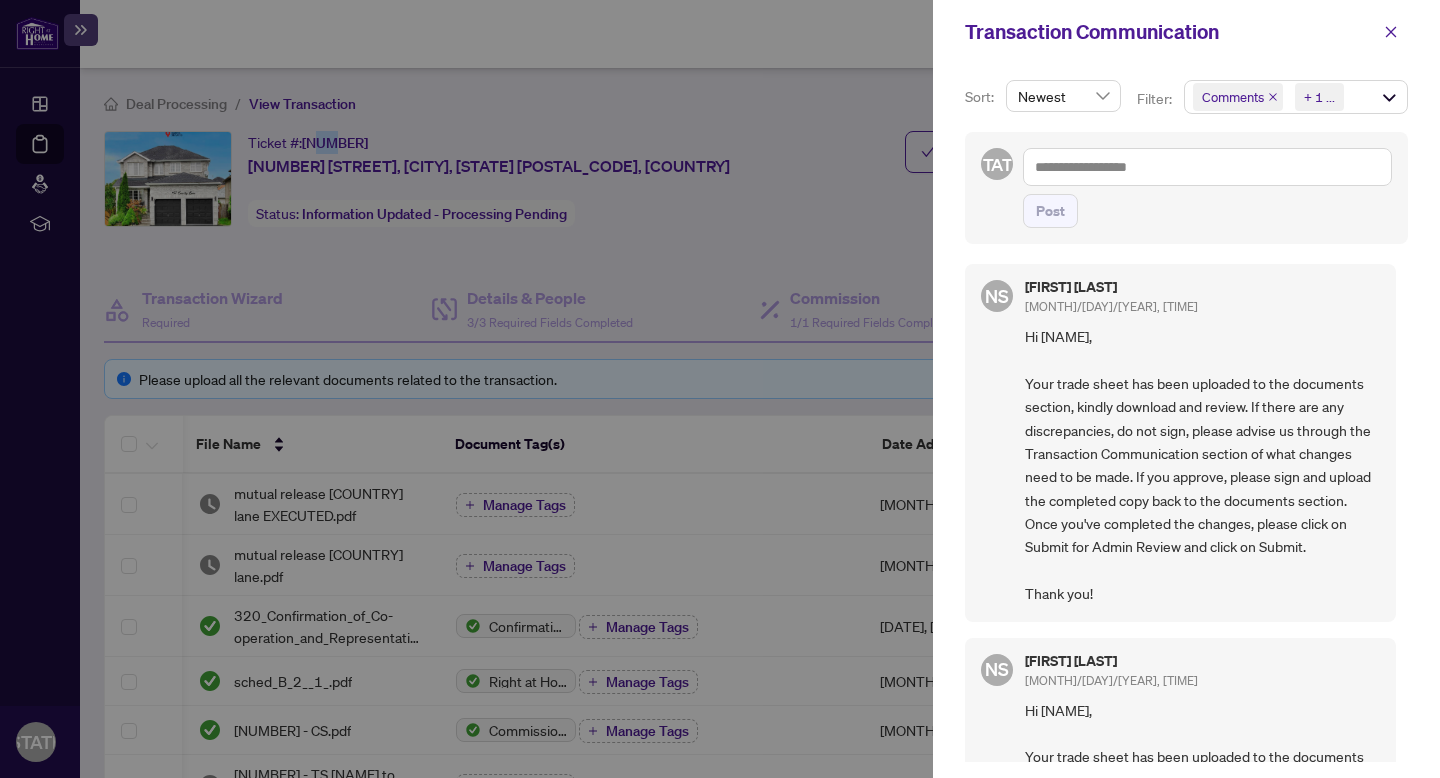 scroll, scrollTop: 0, scrollLeft: 0, axis: both 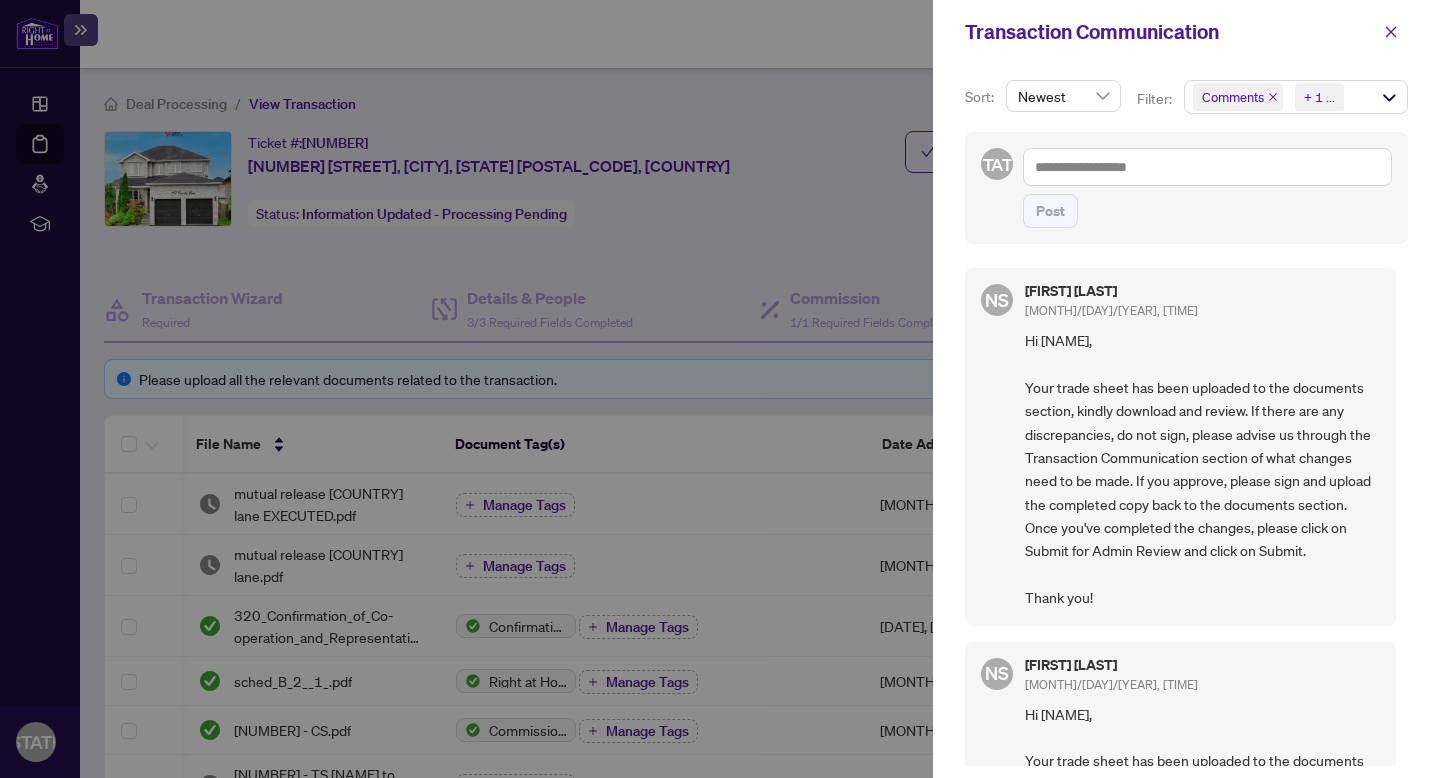 click at bounding box center [720, 389] 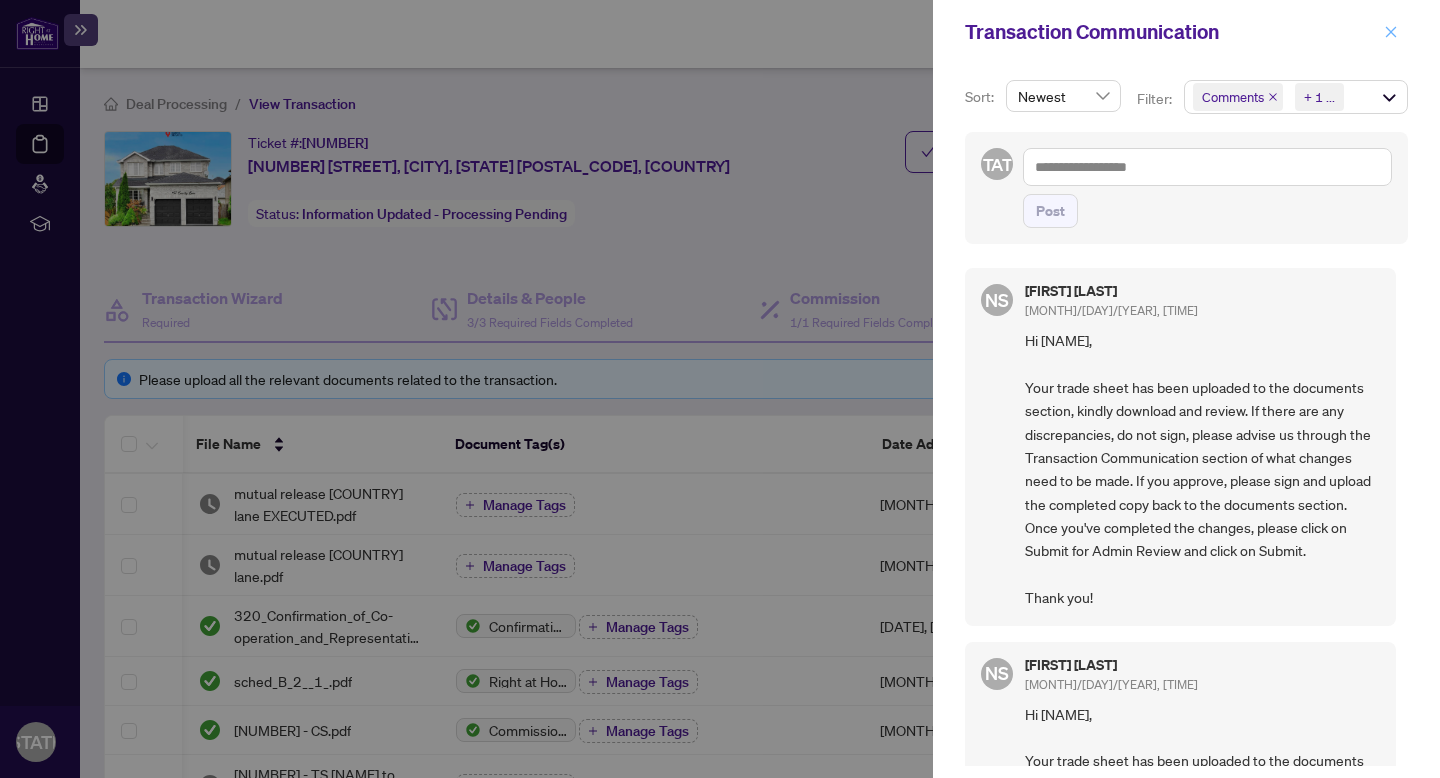 click at bounding box center [1391, 32] 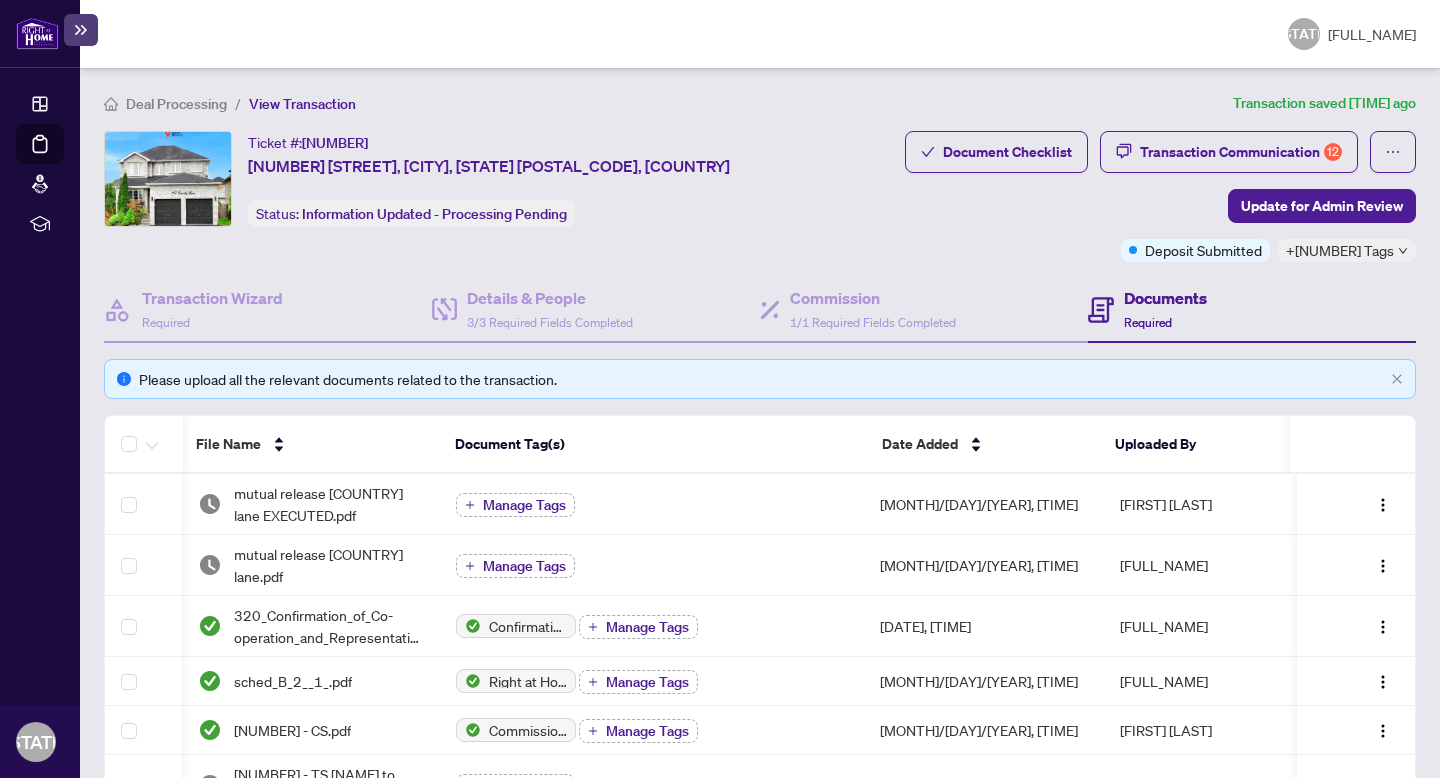 click at bounding box center [37, 33] 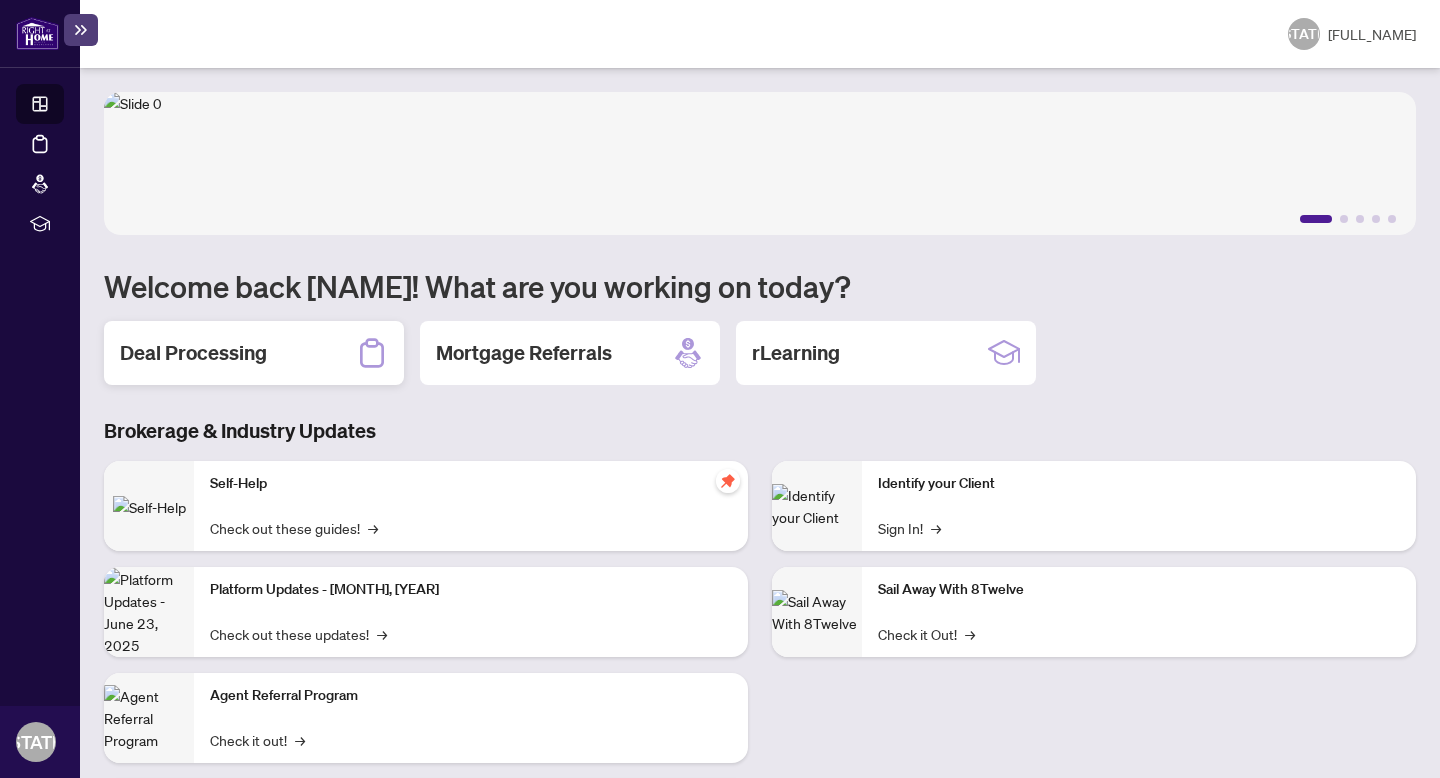click on "Deal Processing" at bounding box center [254, 353] 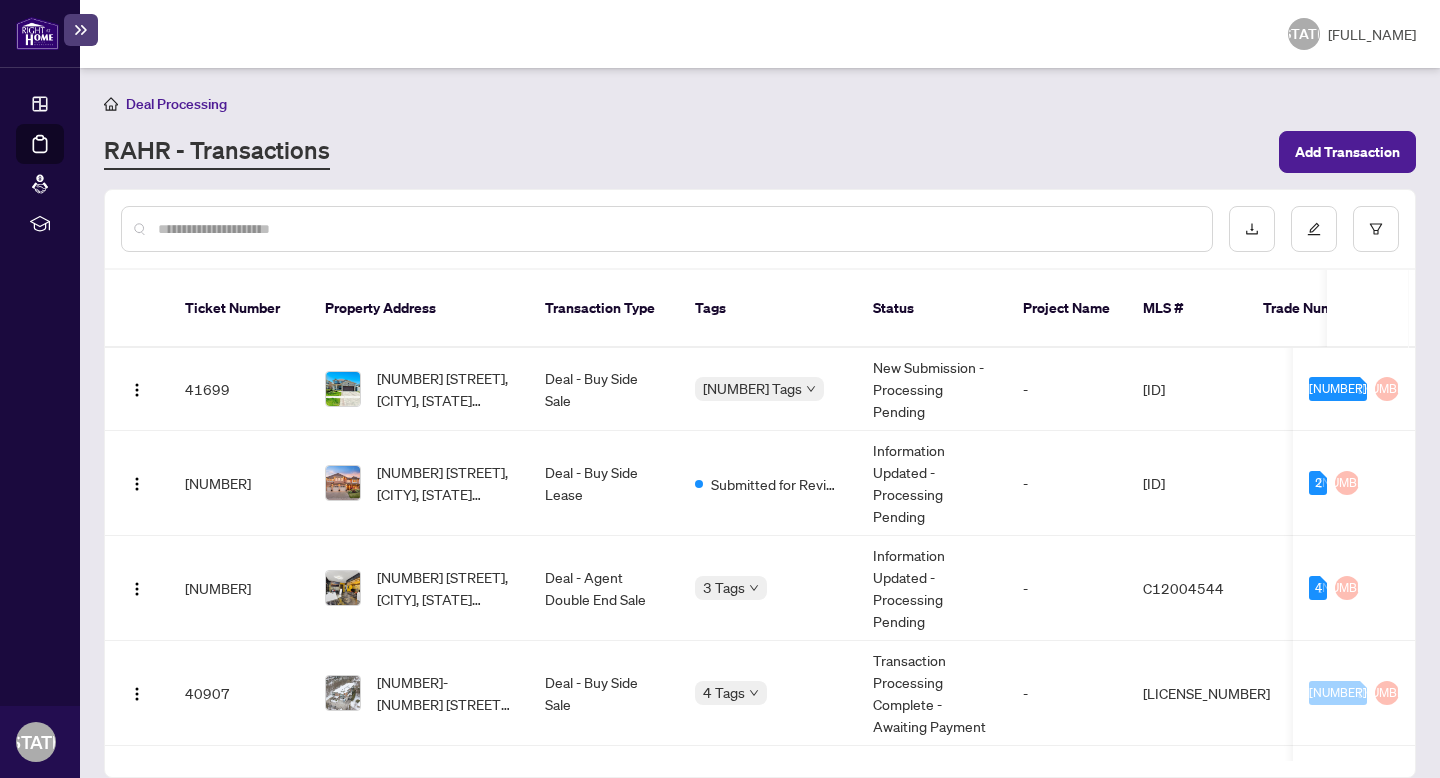 click at bounding box center (677, 229) 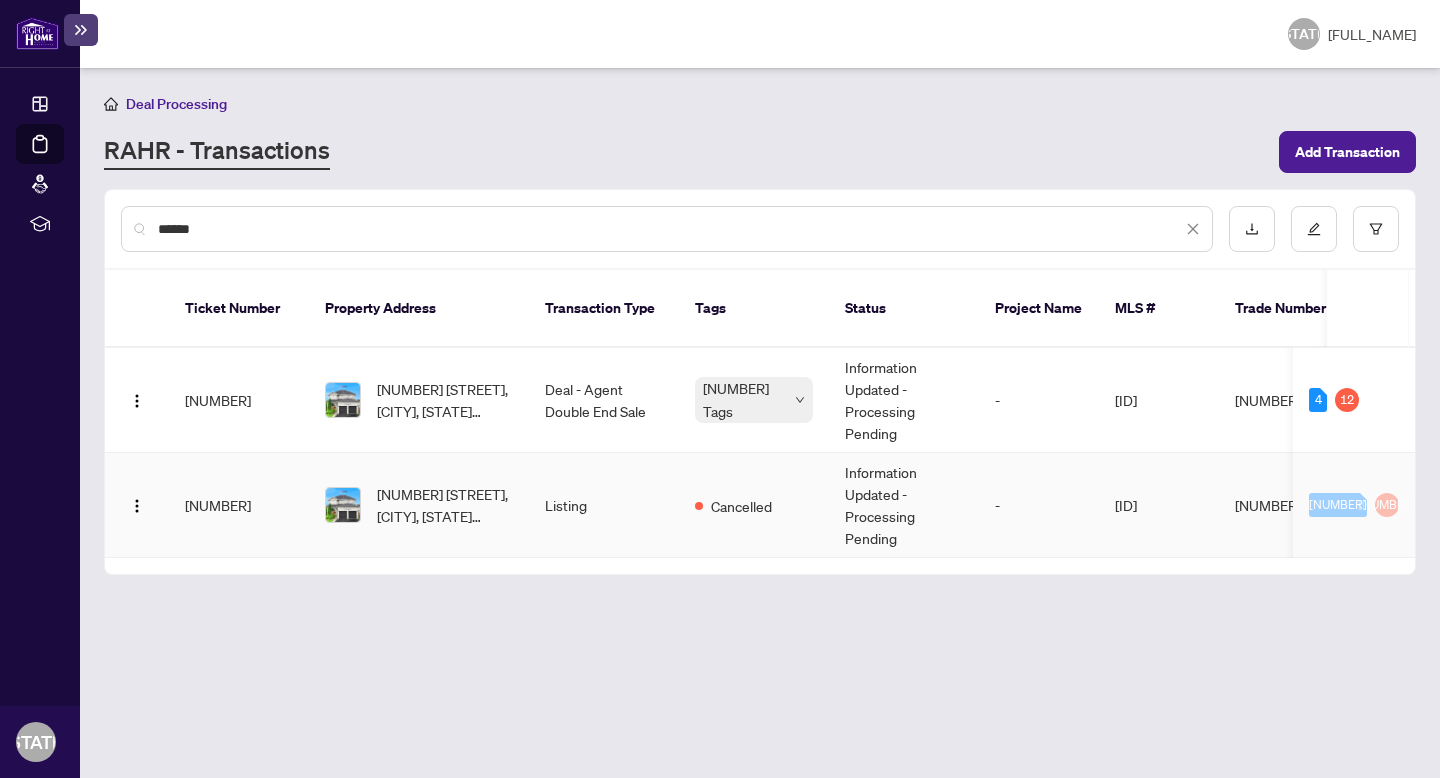 type on "******" 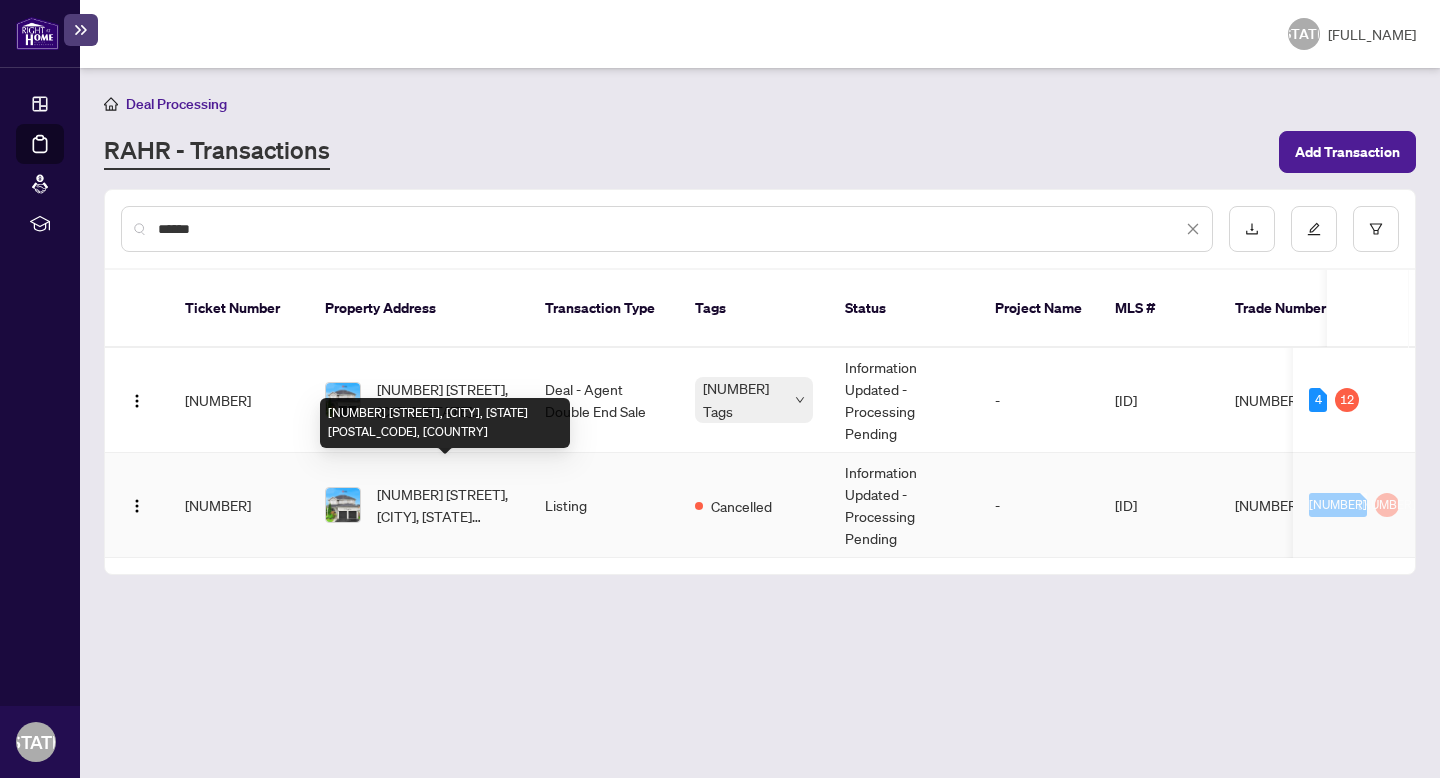 click on "[NUMBER] [STREET], [CITY], [STATE] [POSTAL_CODE], [COUNTRY]" at bounding box center [445, 505] 